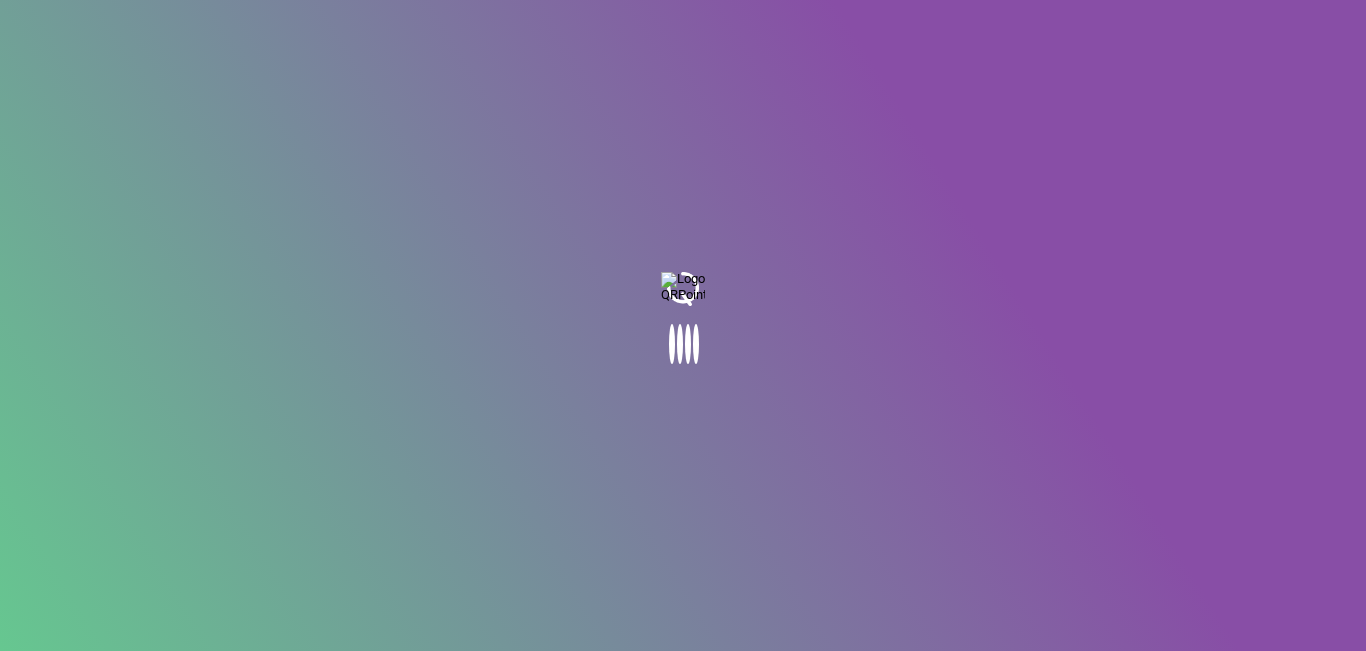 scroll, scrollTop: 0, scrollLeft: 0, axis: both 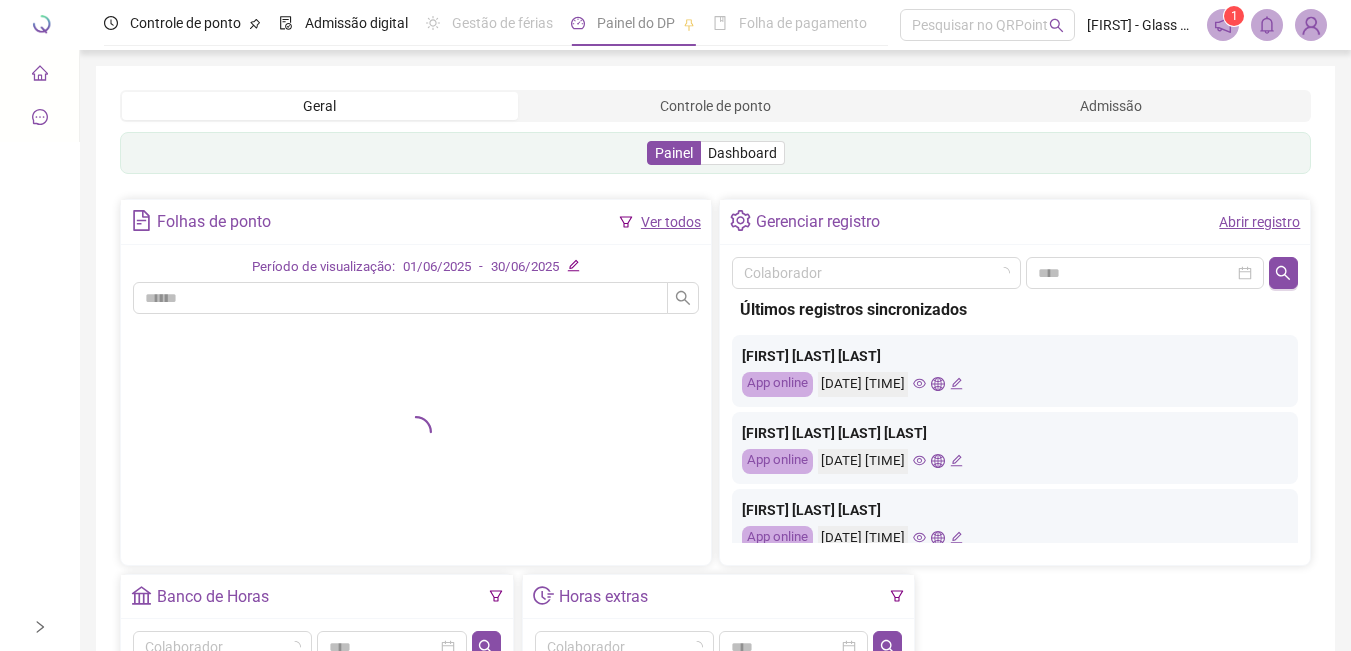 click 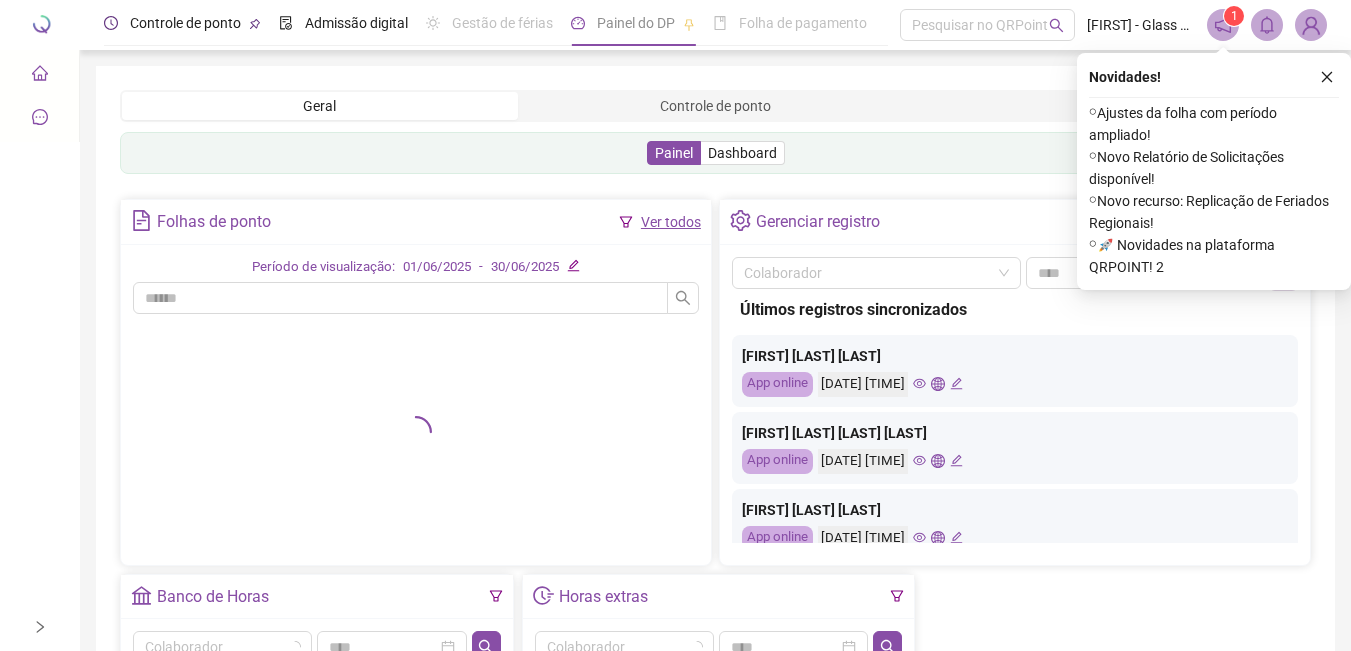 click on "Controle de ponto" at bounding box center (185, 23) 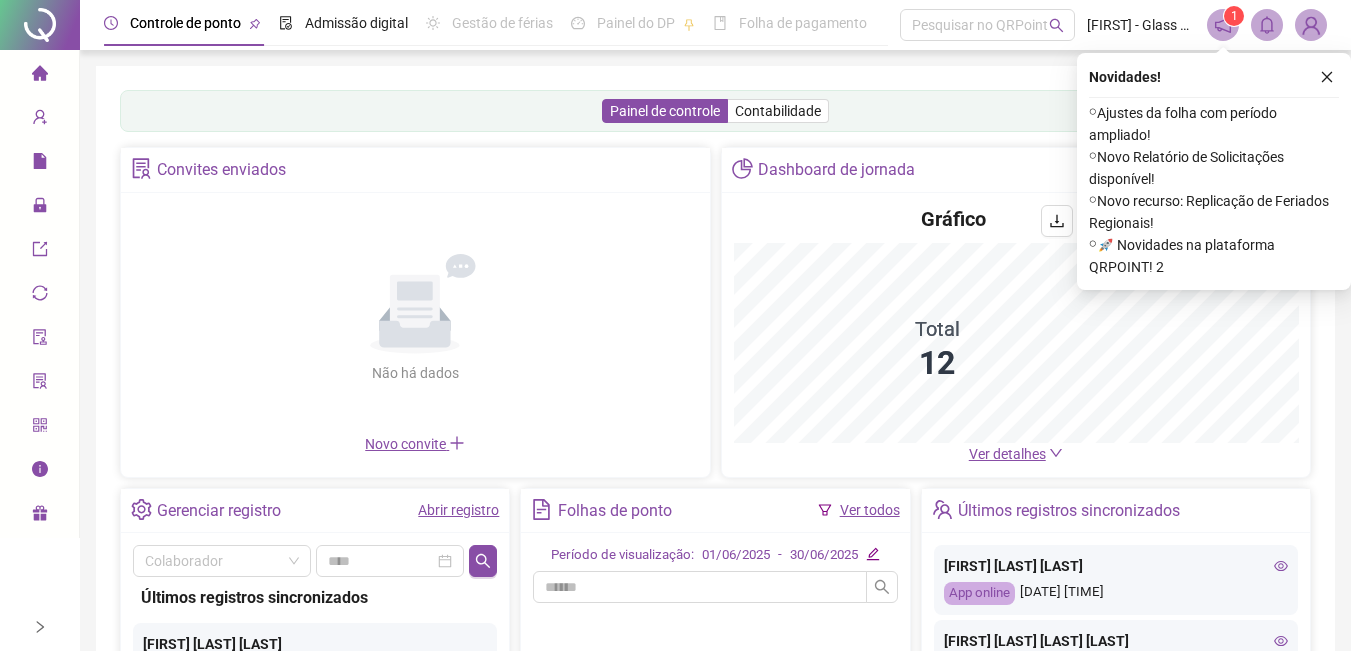 click 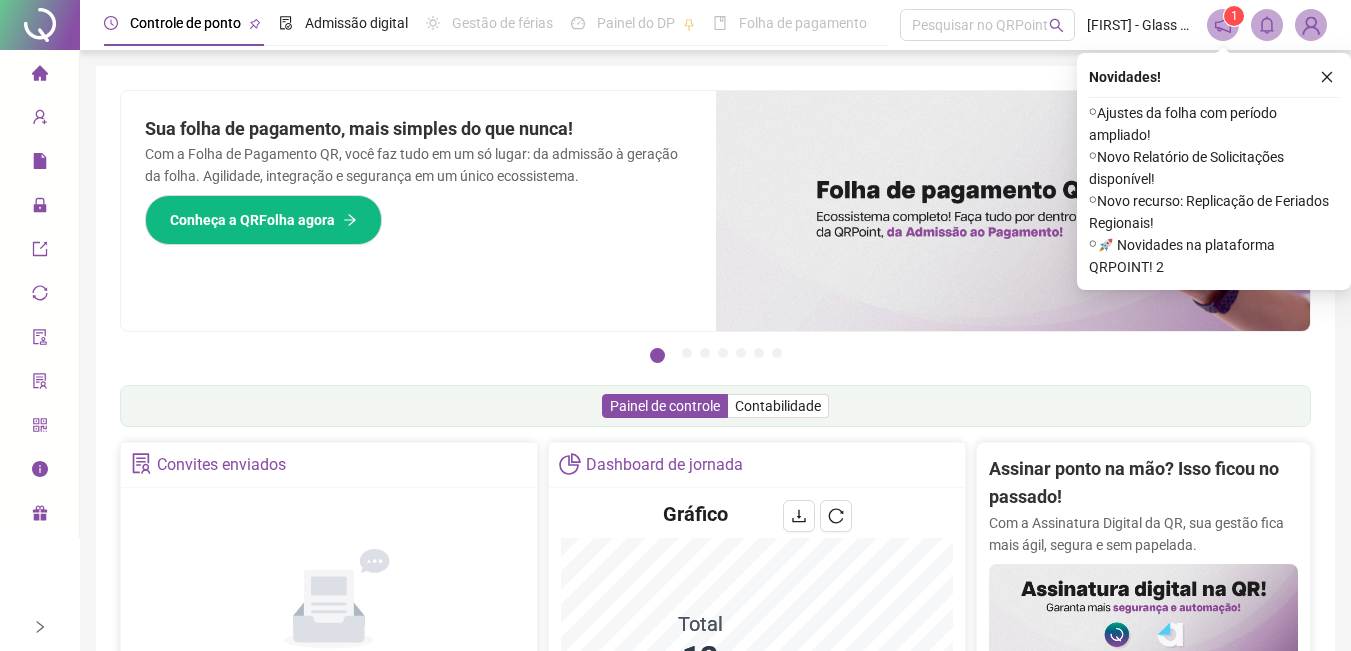 type 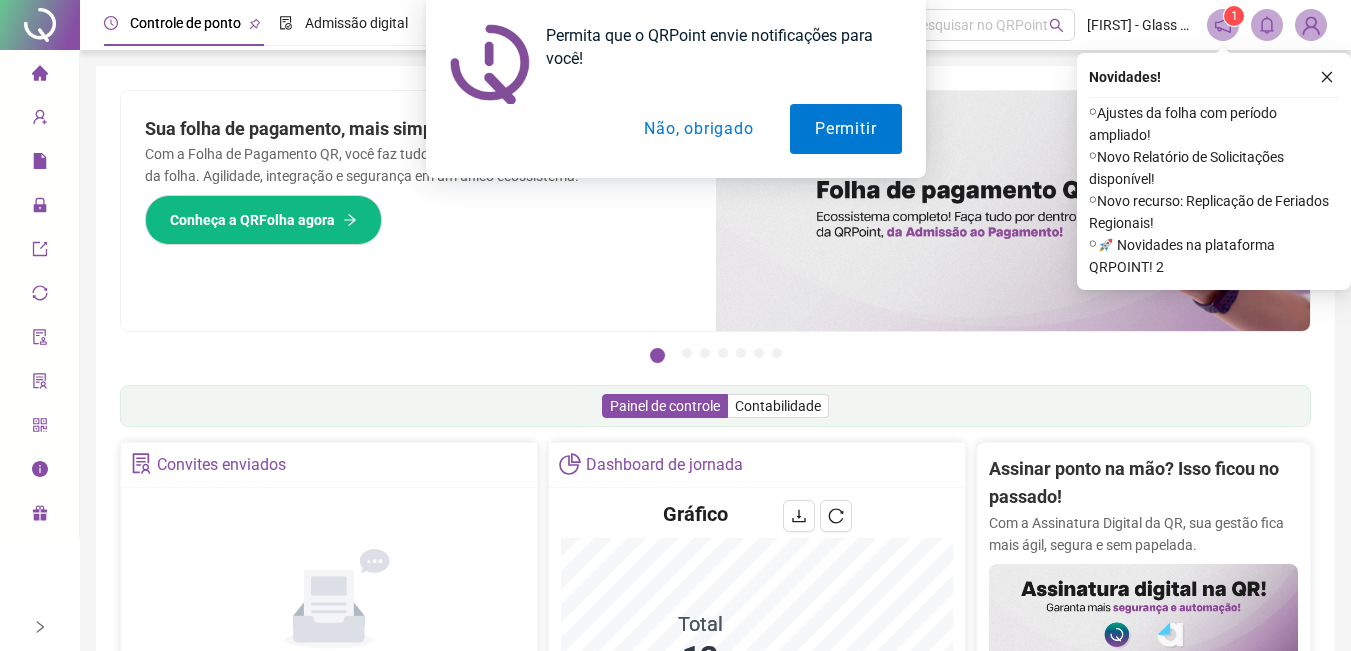 click on "Permita que o QRPoint envie notificações para você! Permitir Não, obrigado" at bounding box center [675, 89] 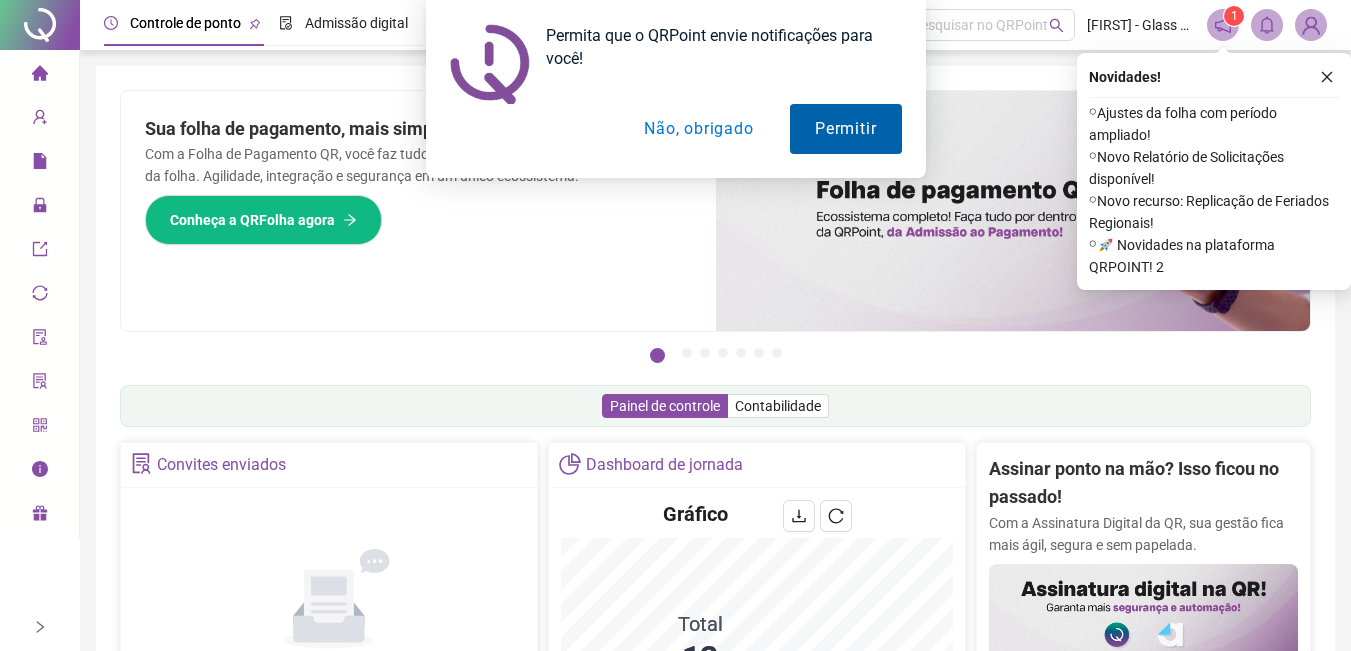 click on "Permitir" at bounding box center (845, 129) 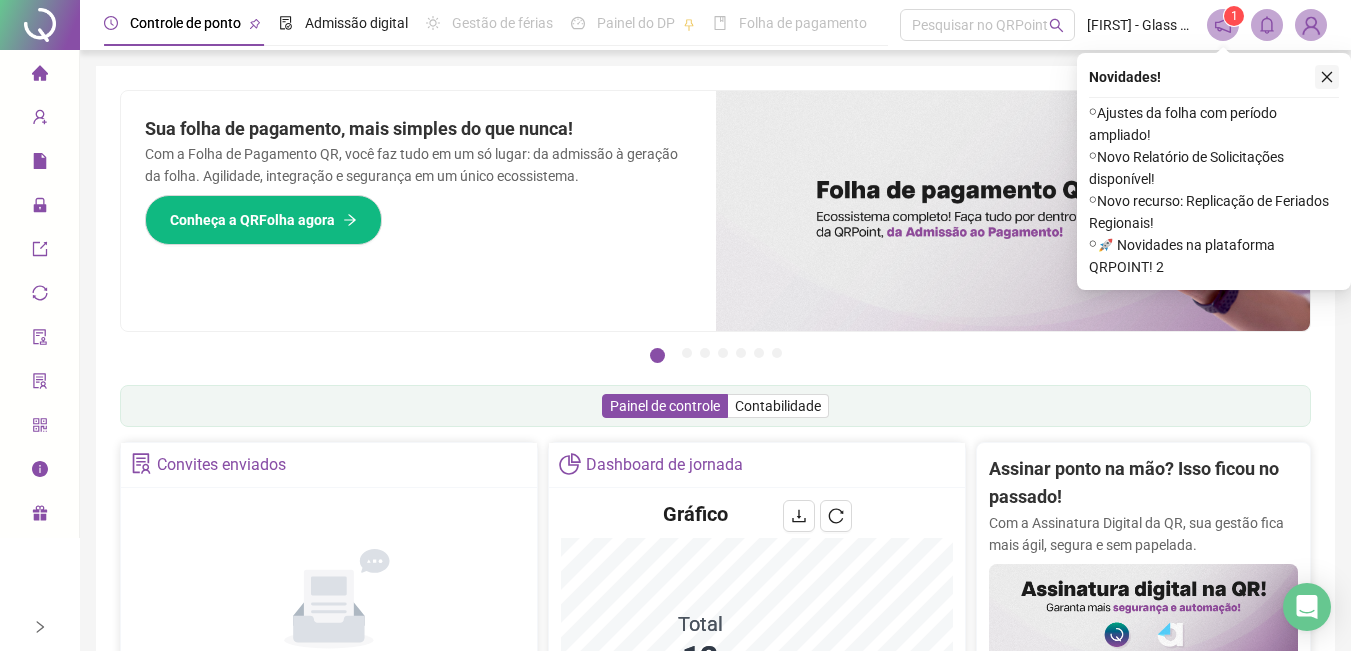 click 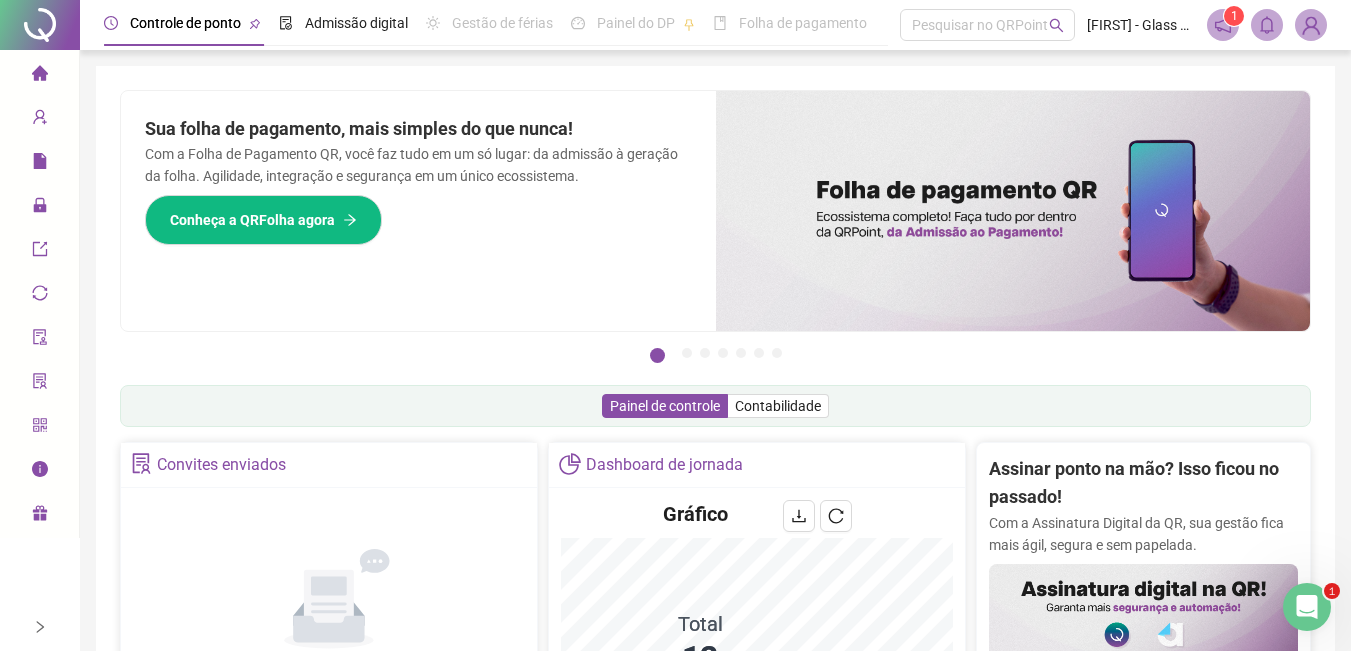scroll, scrollTop: 0, scrollLeft: 0, axis: both 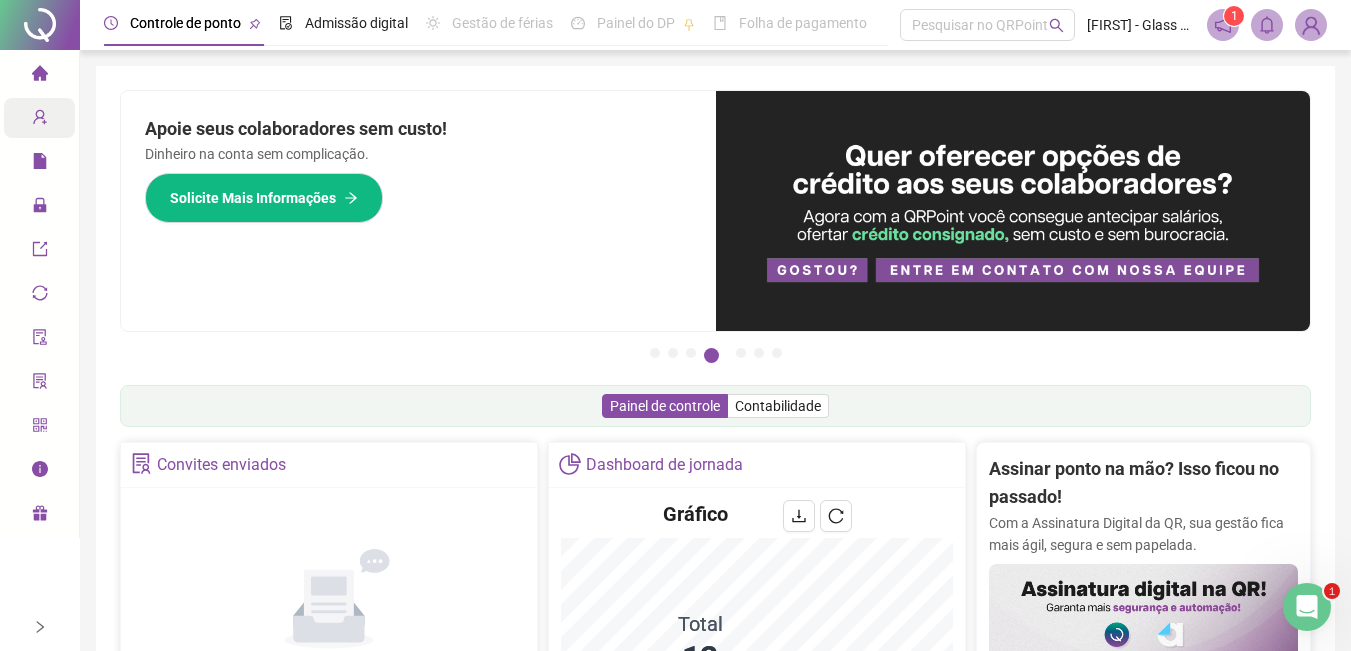 click 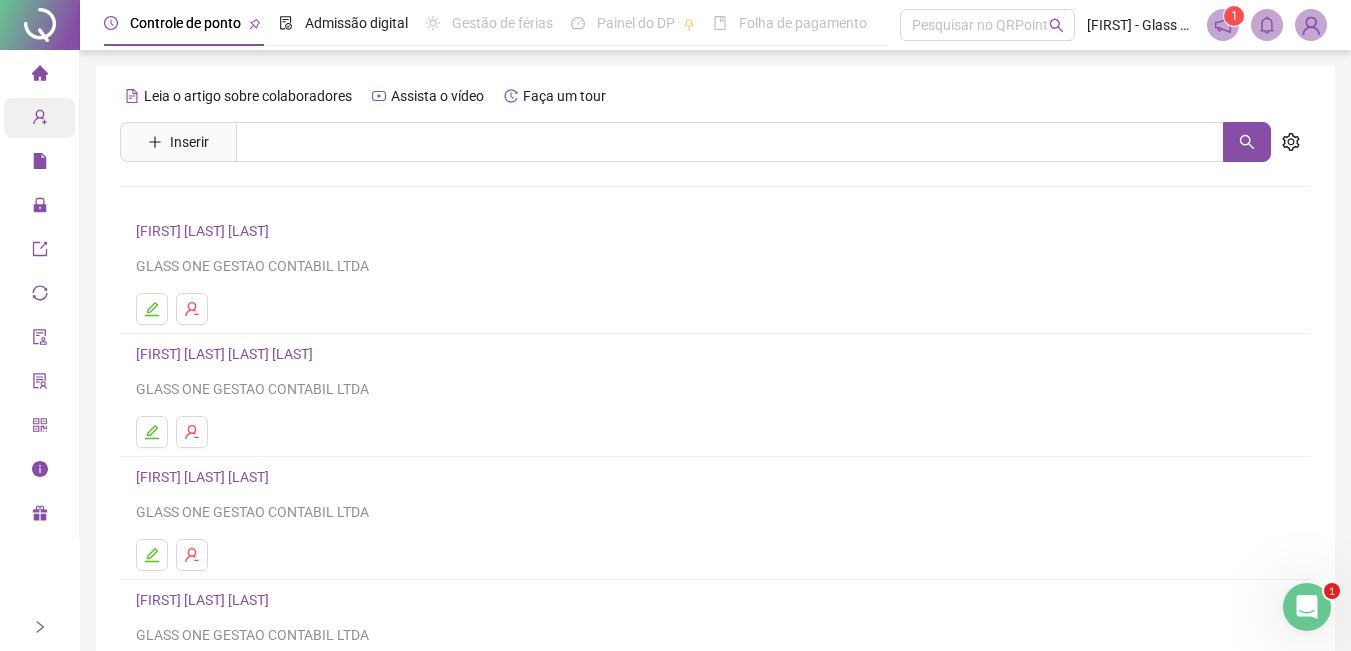 scroll, scrollTop: 316, scrollLeft: 0, axis: vertical 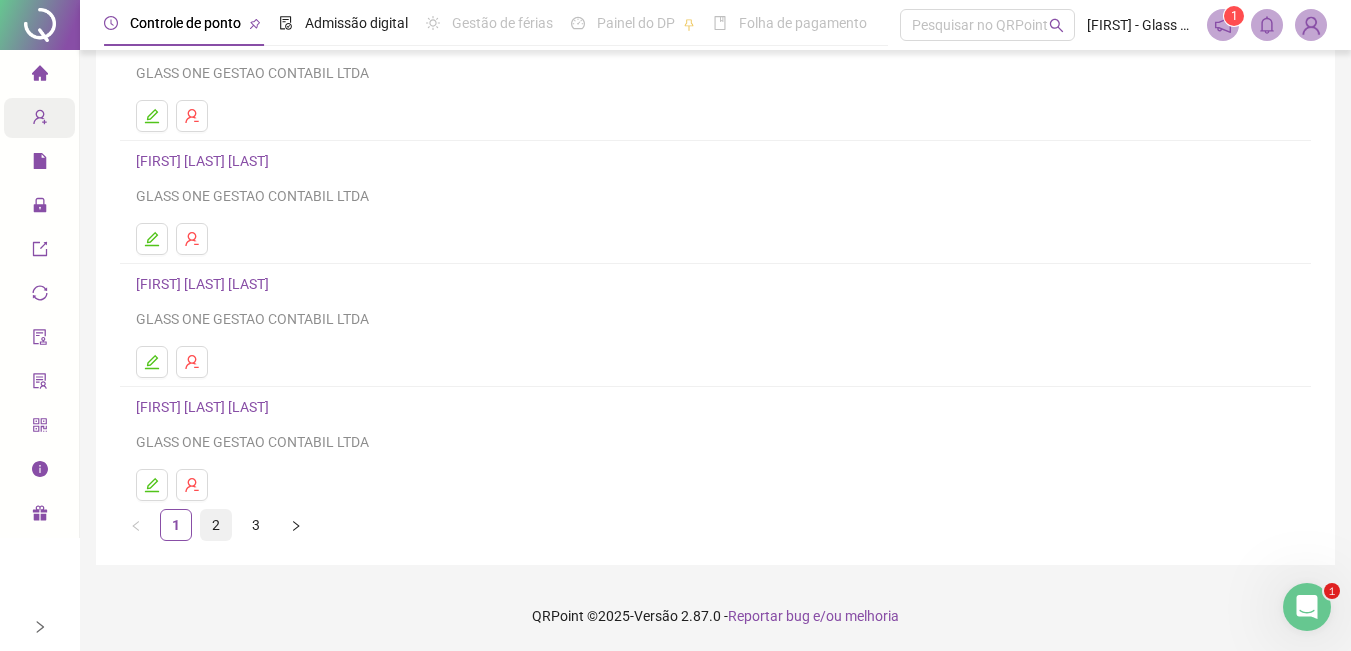 click on "2" at bounding box center [216, 525] 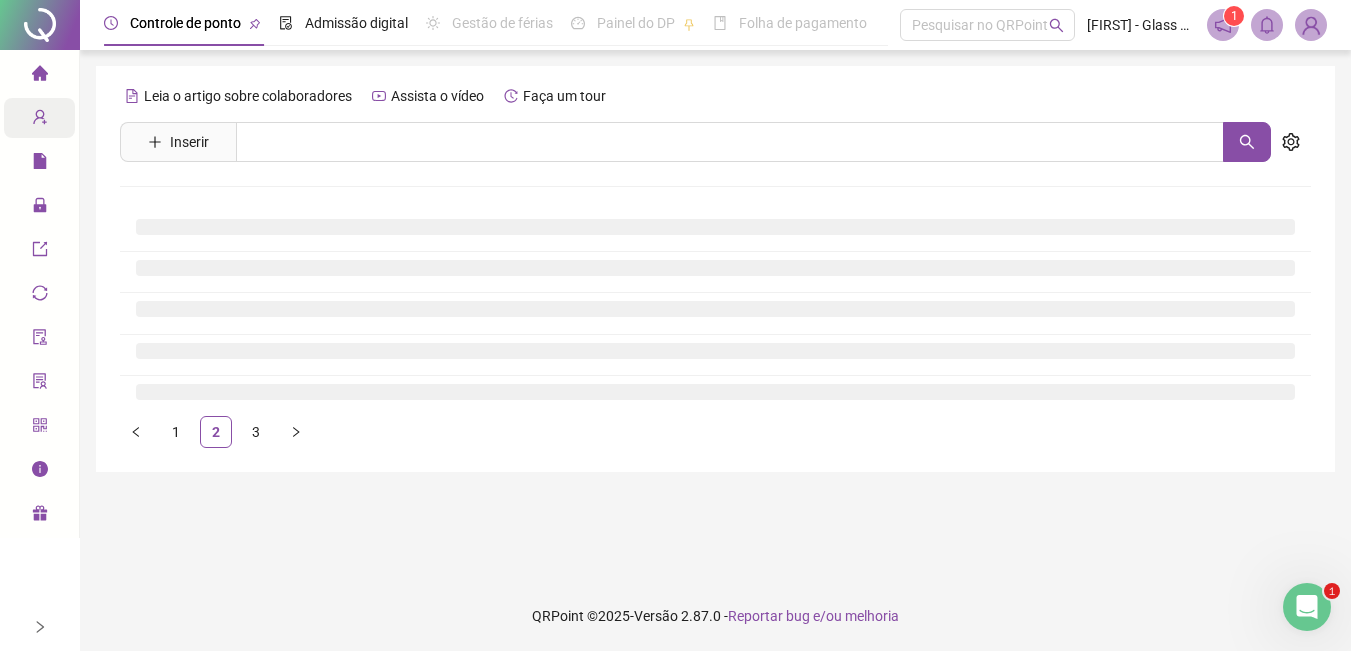 scroll, scrollTop: 0, scrollLeft: 0, axis: both 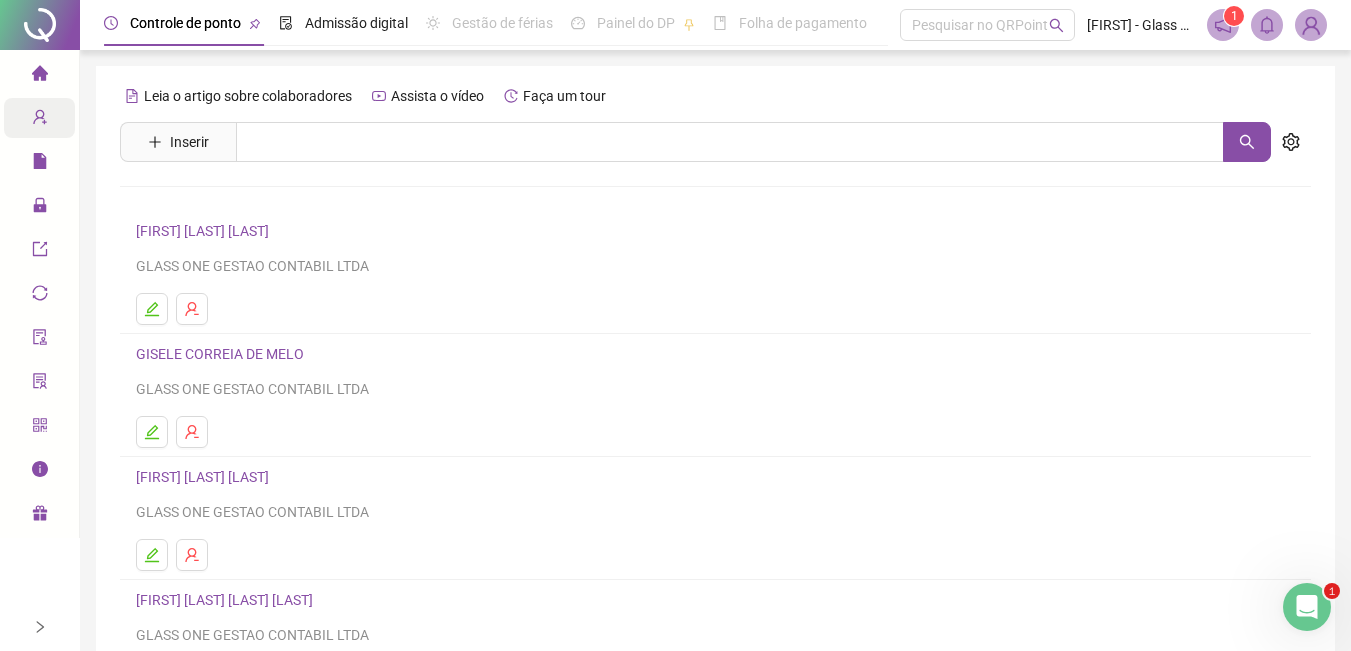 click on "GISELE CORREIA DE MELO" at bounding box center (223, 354) 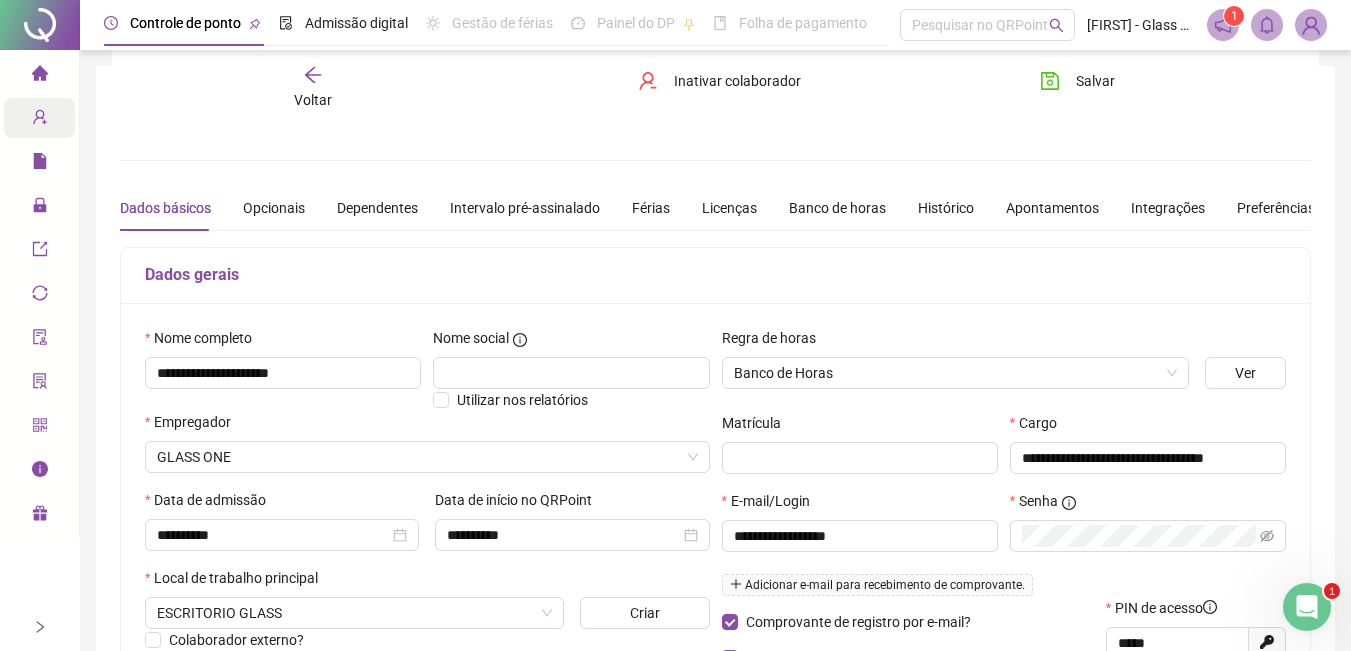 scroll, scrollTop: 433, scrollLeft: 0, axis: vertical 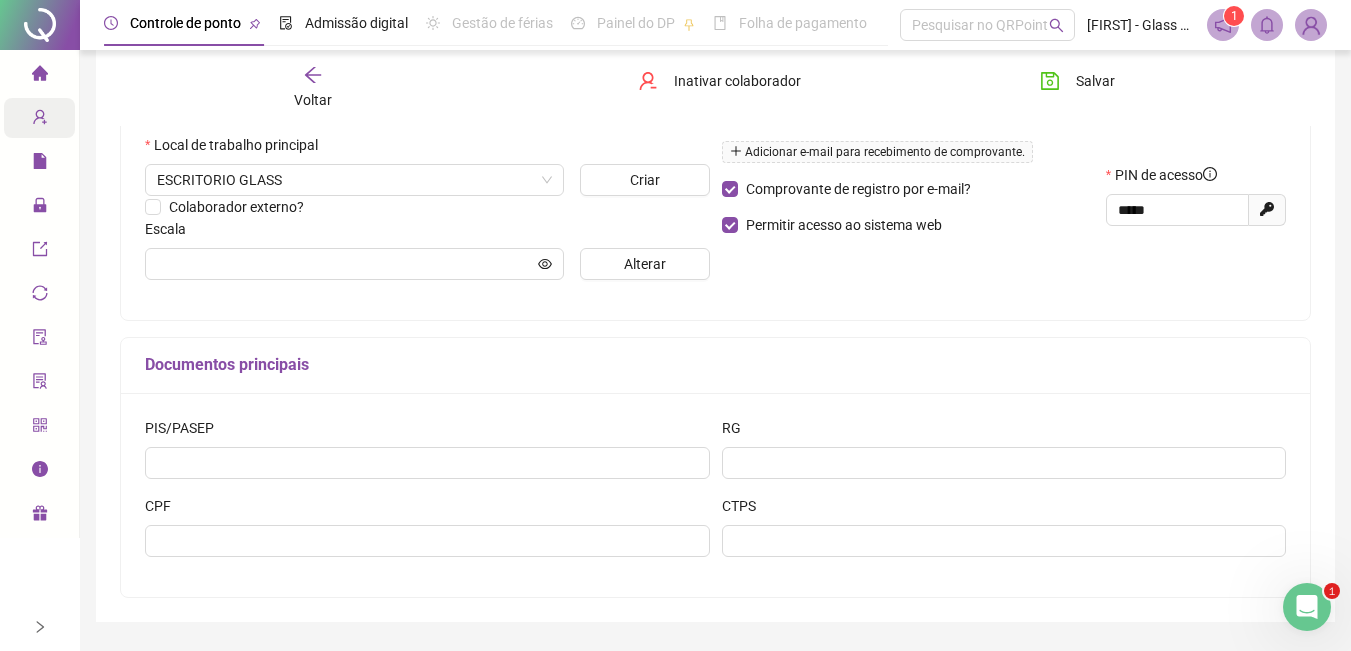 click on "Documentos principais" at bounding box center (715, 366) 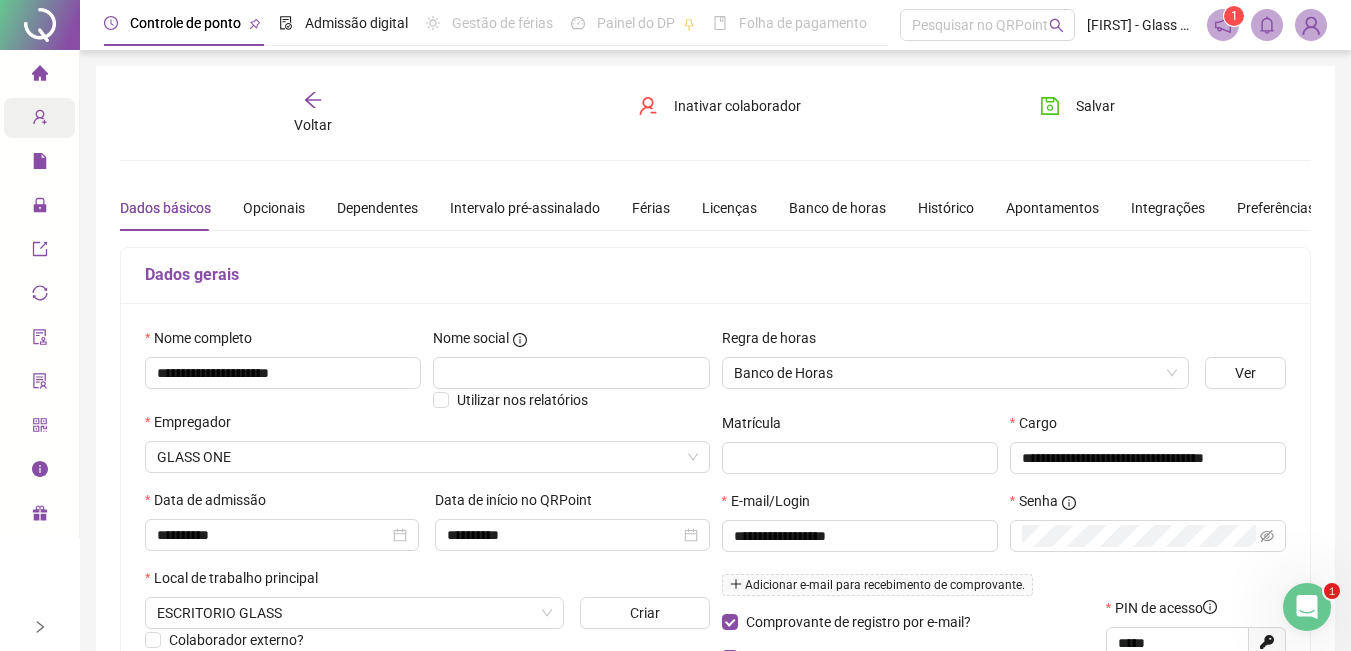 click at bounding box center [1311, 25] 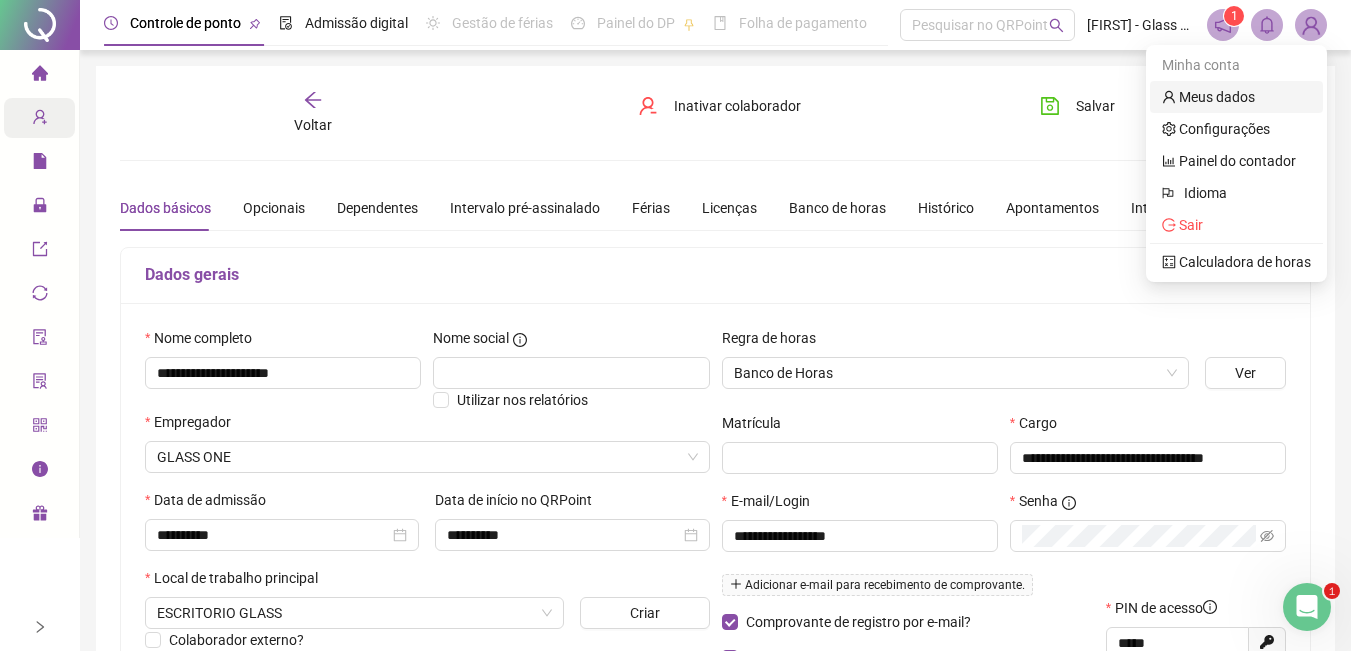 click on "Meus dados" at bounding box center [1208, 97] 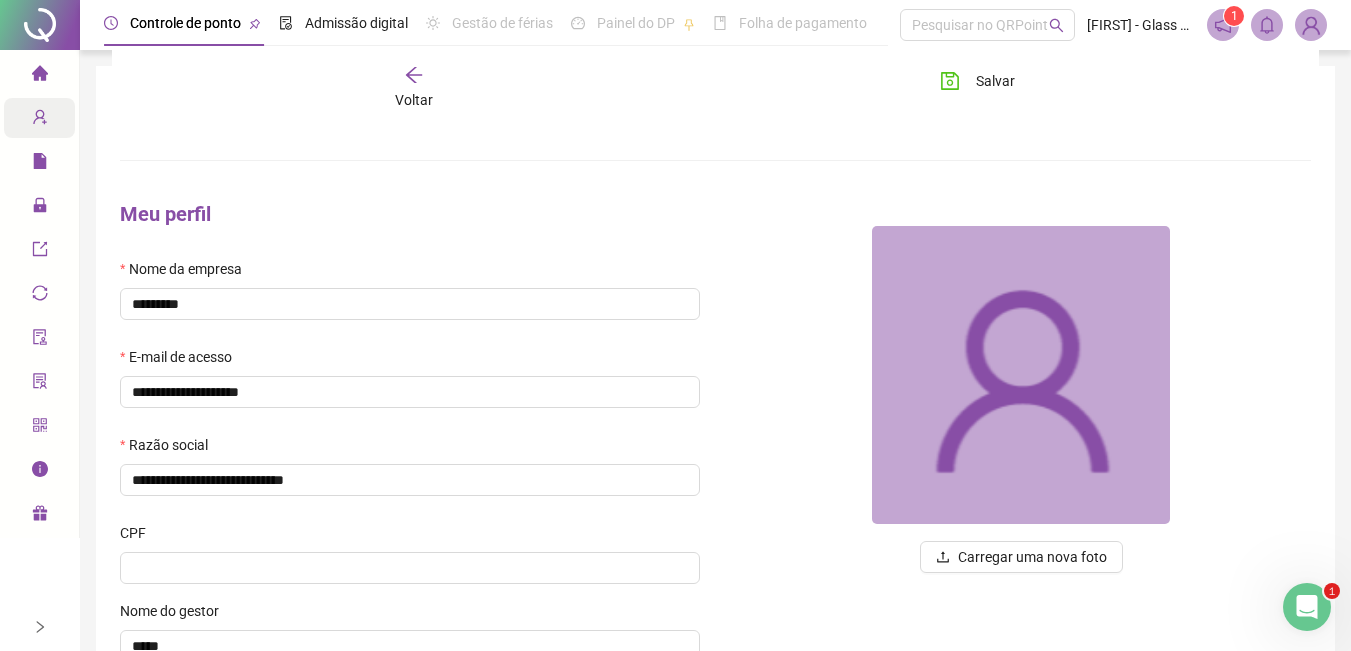 scroll, scrollTop: 299, scrollLeft: 0, axis: vertical 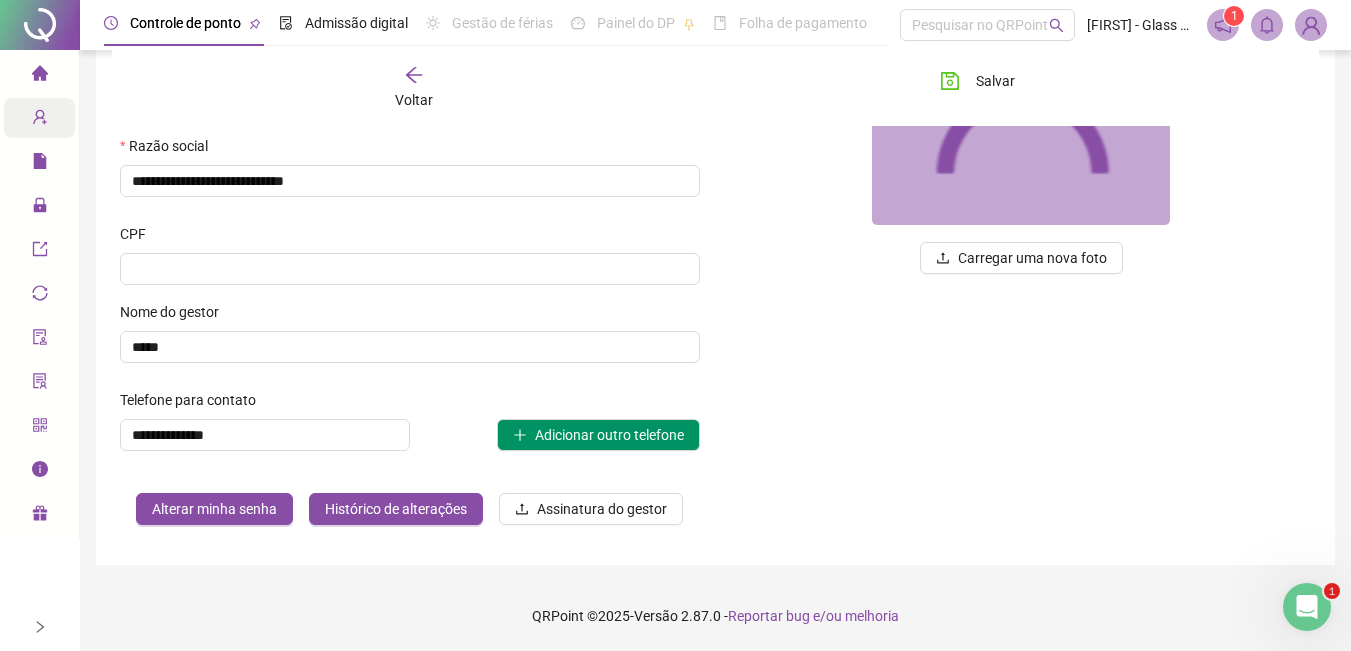 click at bounding box center [1311, 25] 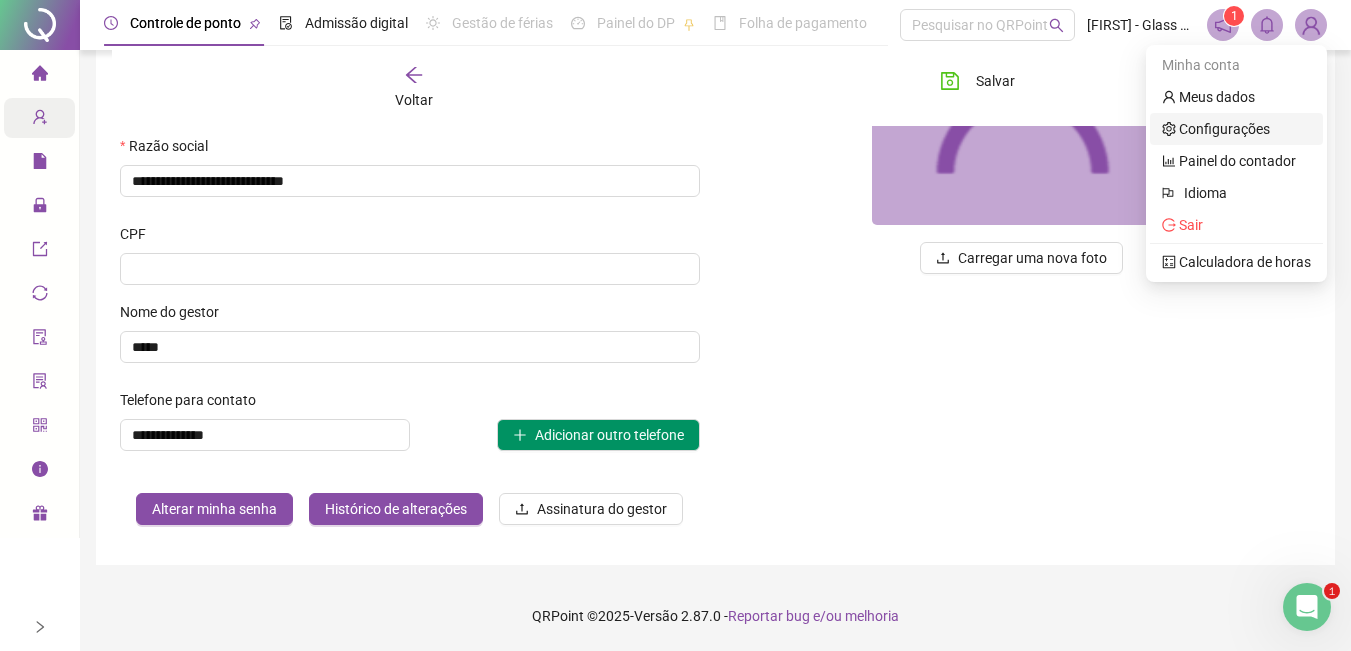 click on "Configurações" at bounding box center (1216, 129) 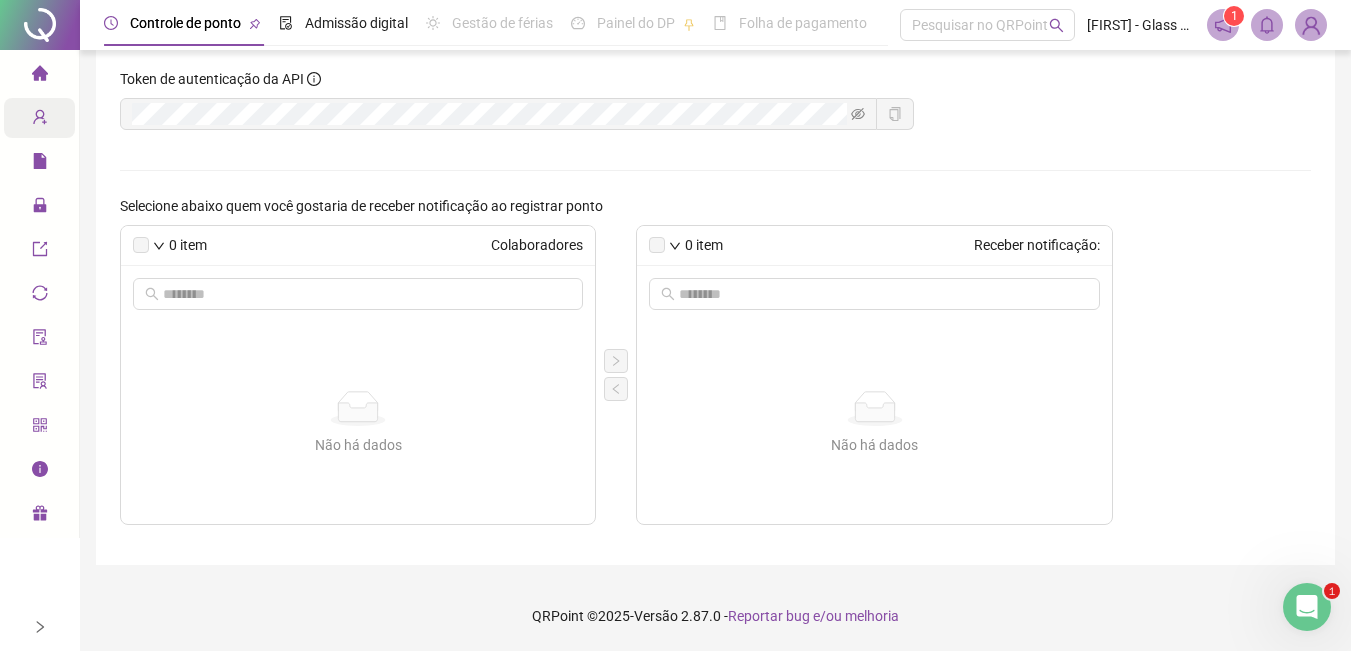 scroll, scrollTop: 164, scrollLeft: 0, axis: vertical 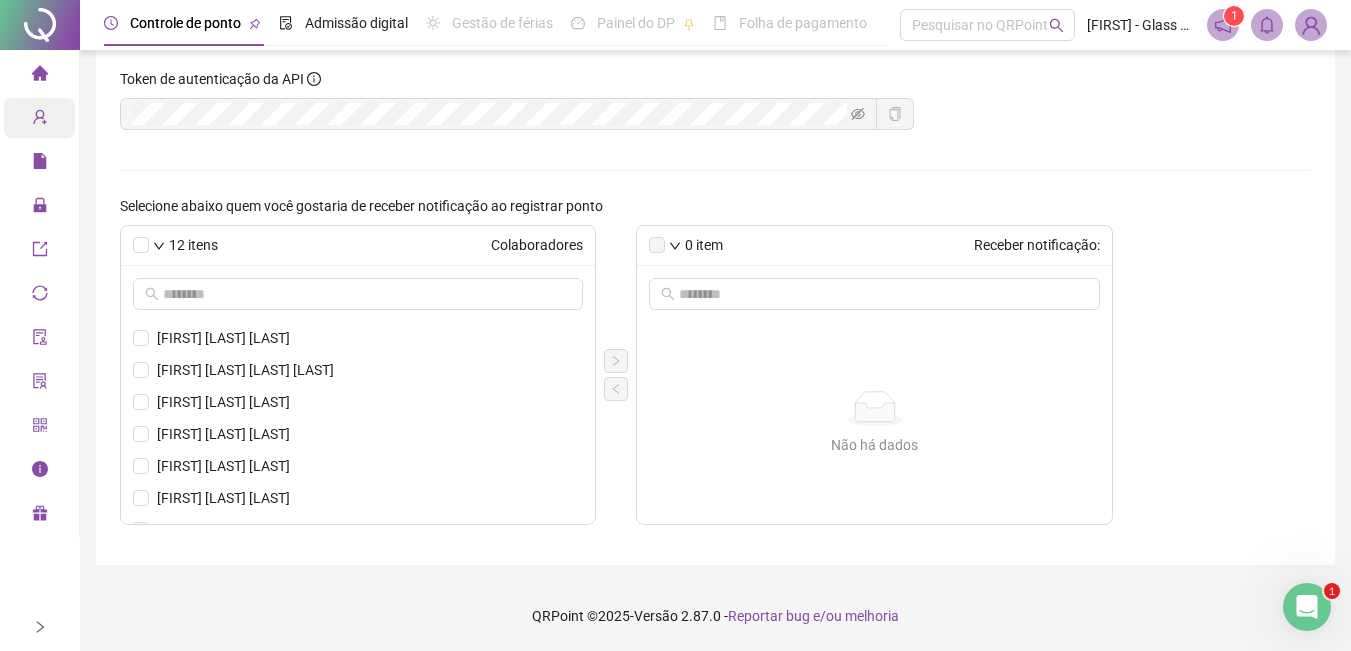 click at bounding box center (1311, 25) 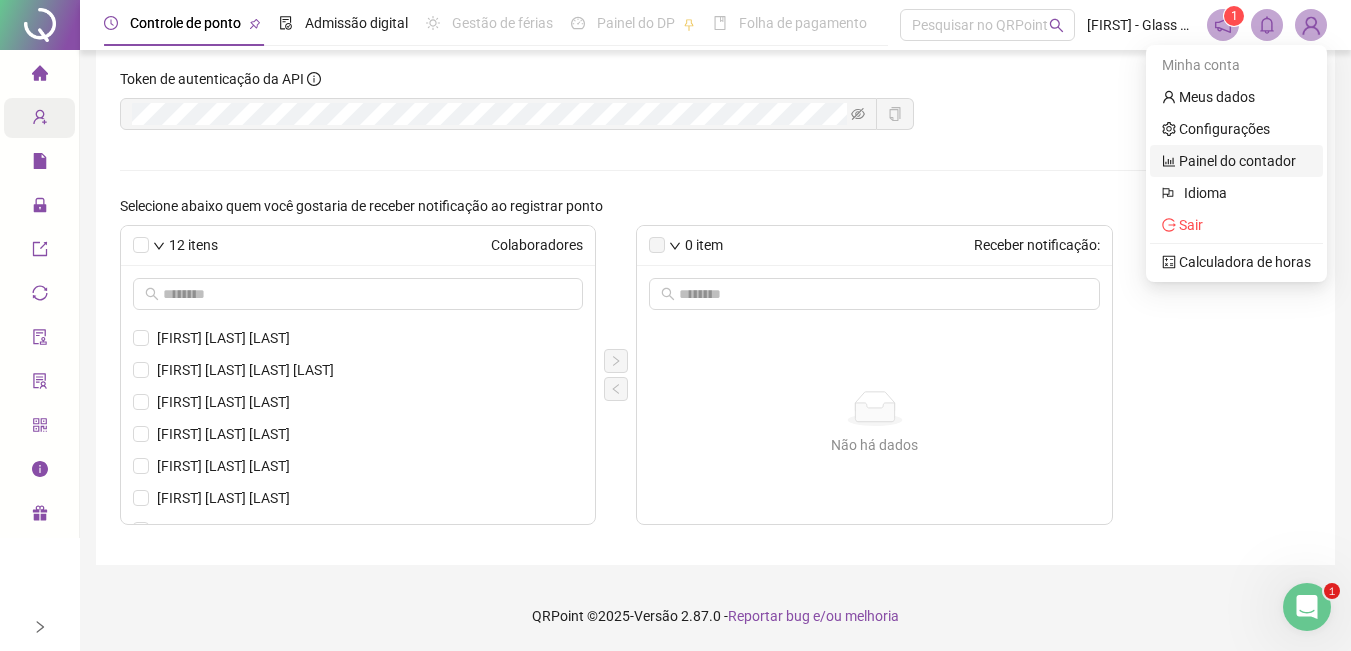 click on "Painel do contador" at bounding box center [1229, 161] 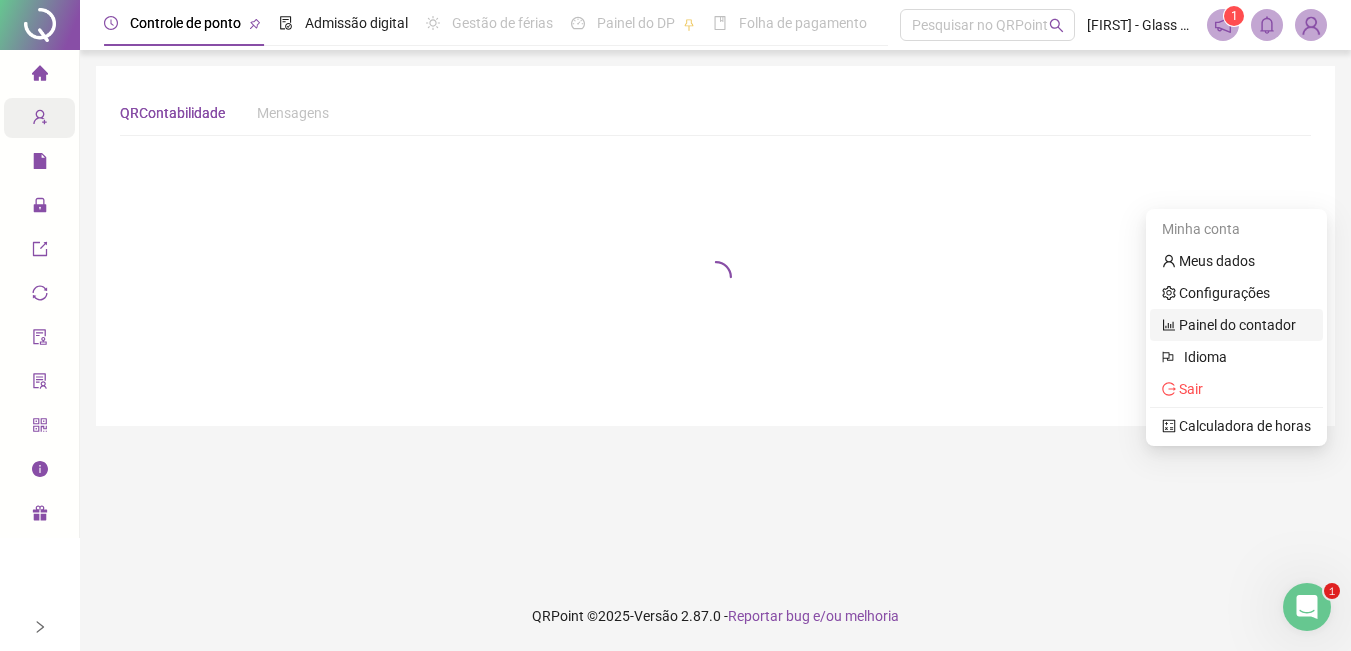 scroll, scrollTop: 0, scrollLeft: 0, axis: both 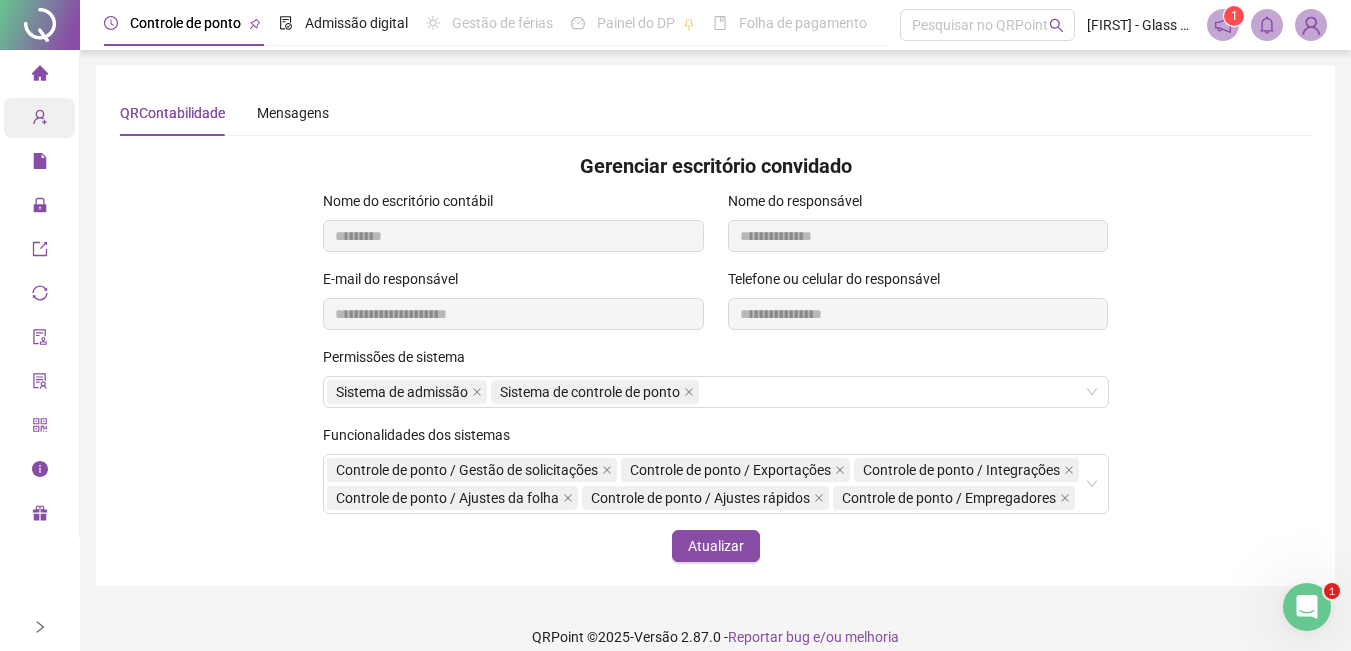 click at bounding box center [1311, 25] 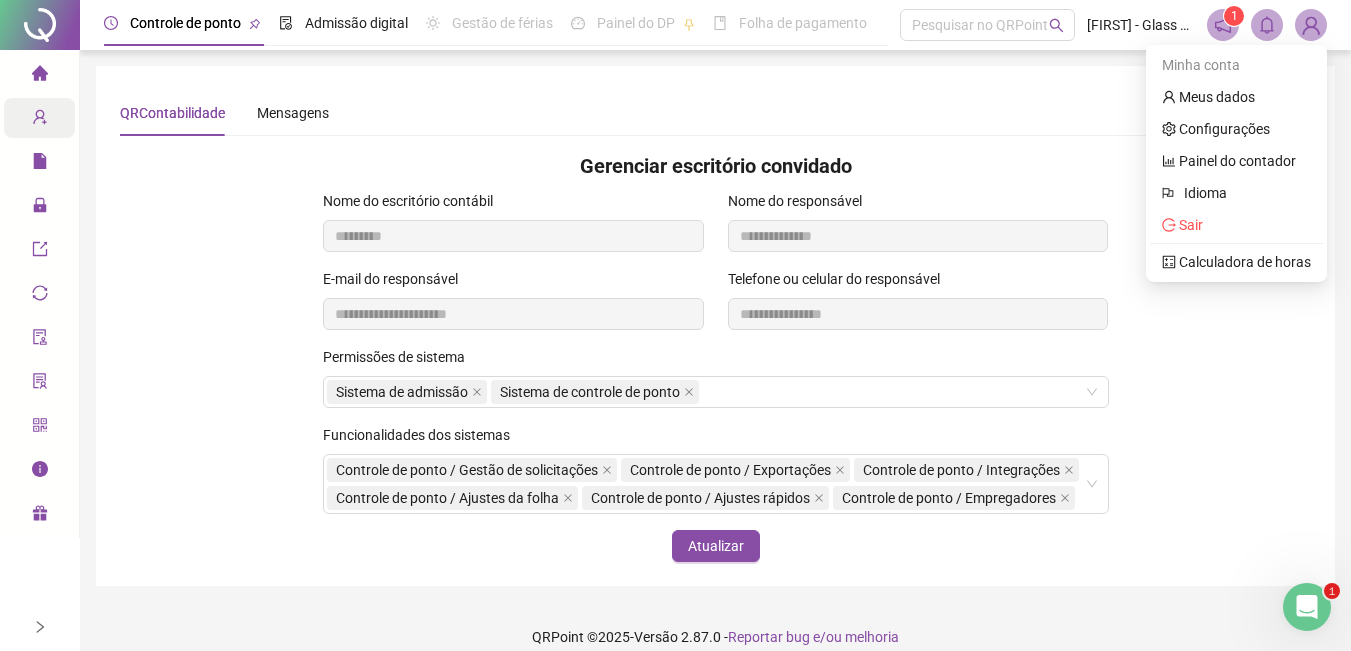 click on "[FIRST] - Glass One" at bounding box center (1141, 25) 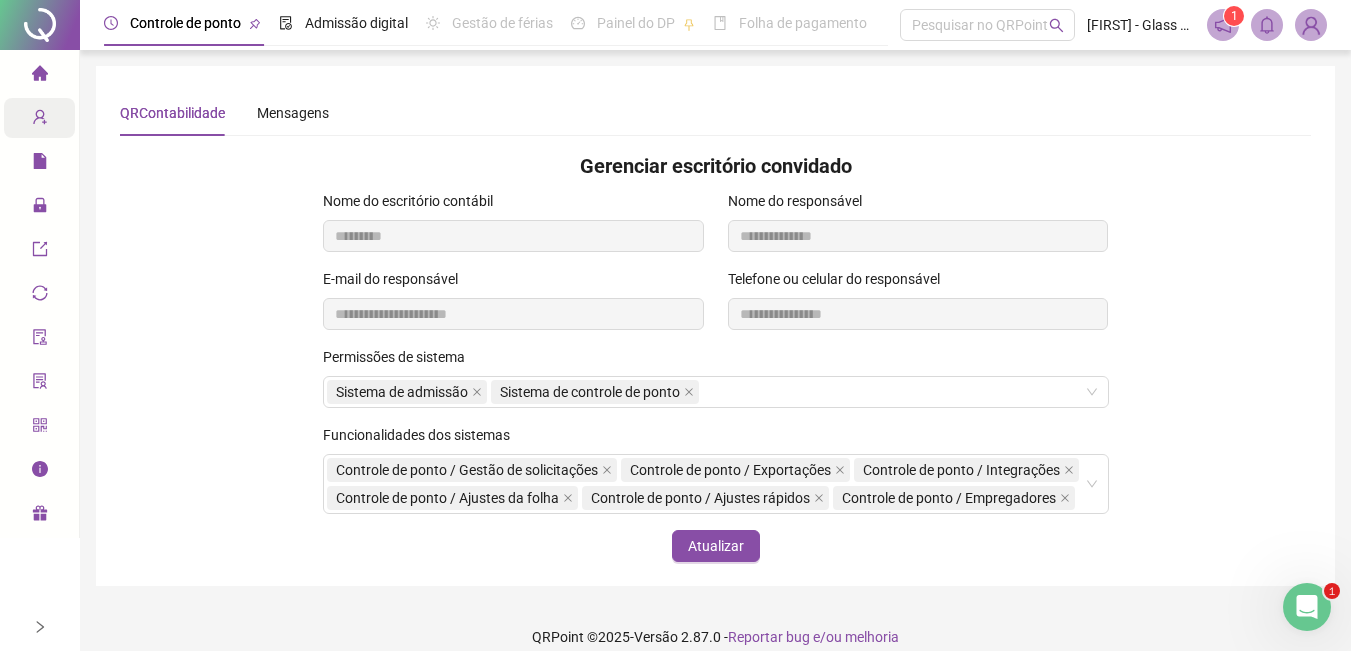 click 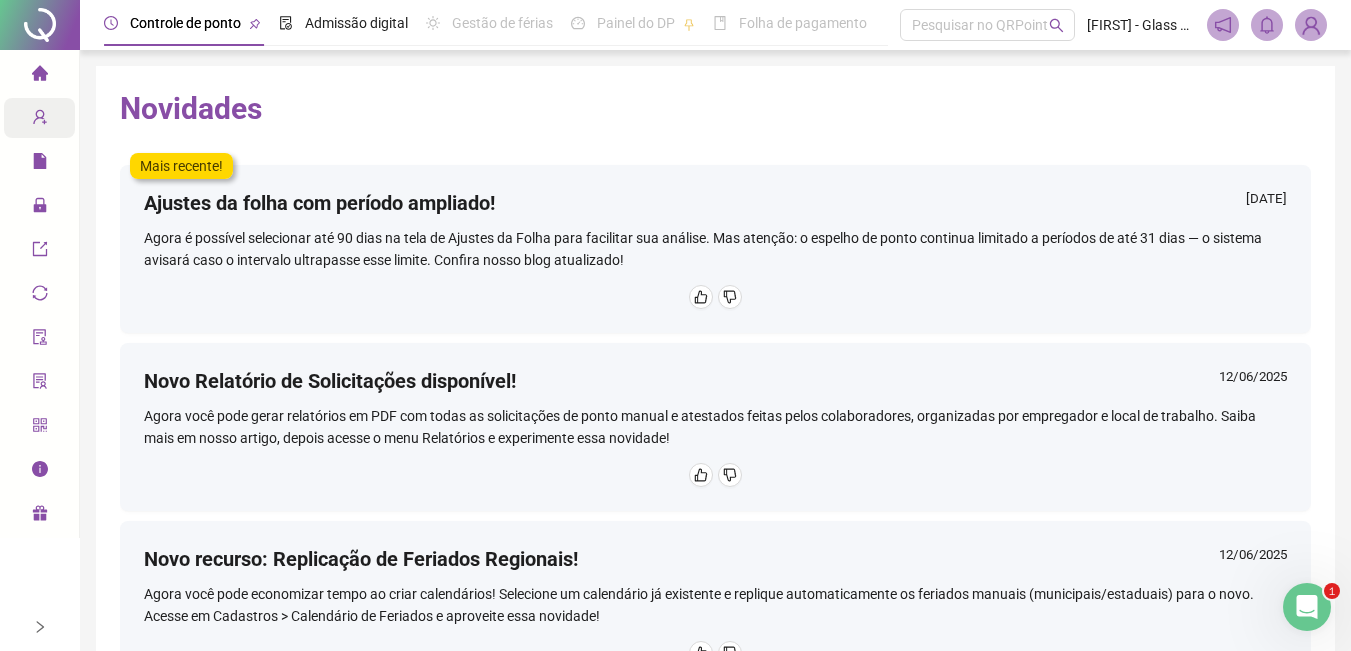 click on "Página inicial" at bounding box center (40, 75) 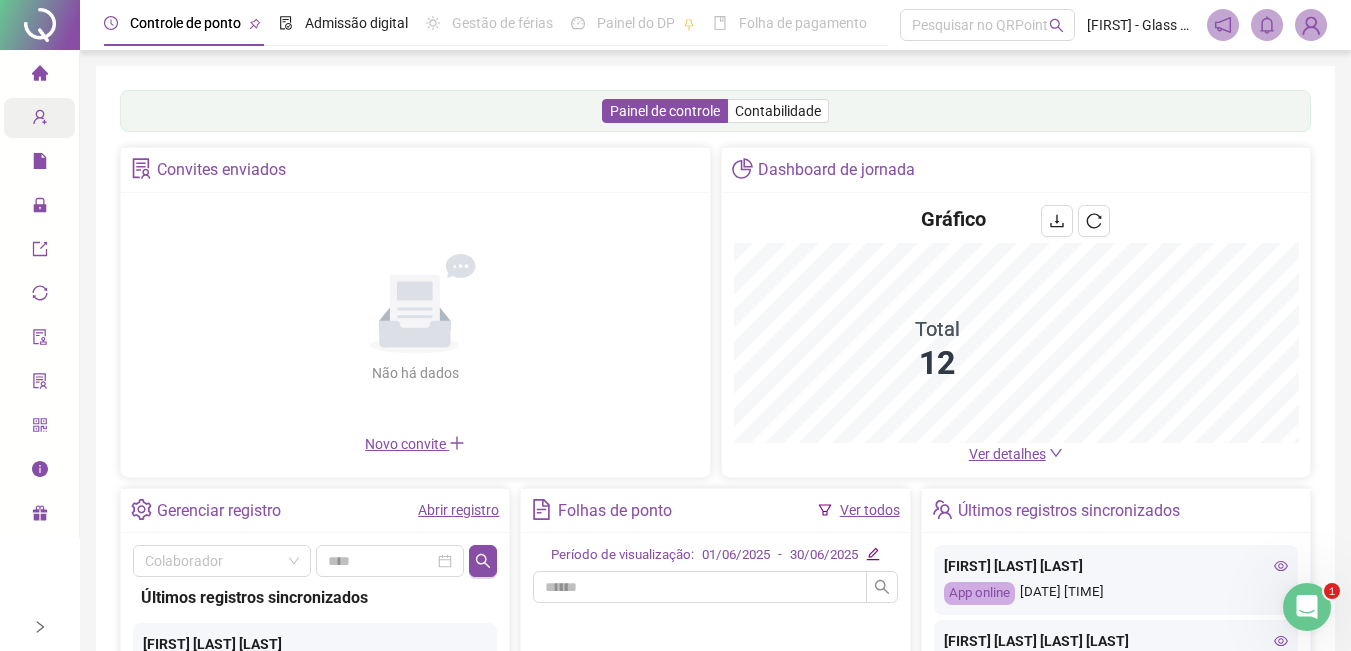 click on "Cadastros" at bounding box center (77, 118) 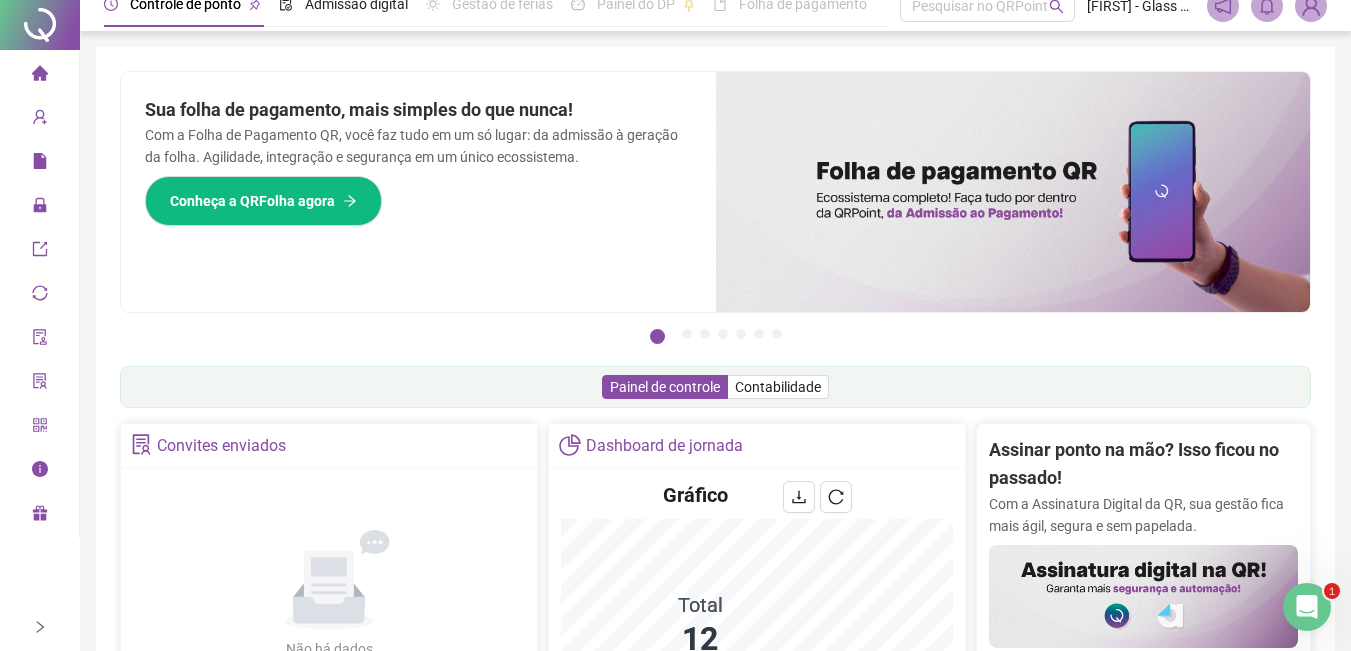 scroll, scrollTop: 651, scrollLeft: 0, axis: vertical 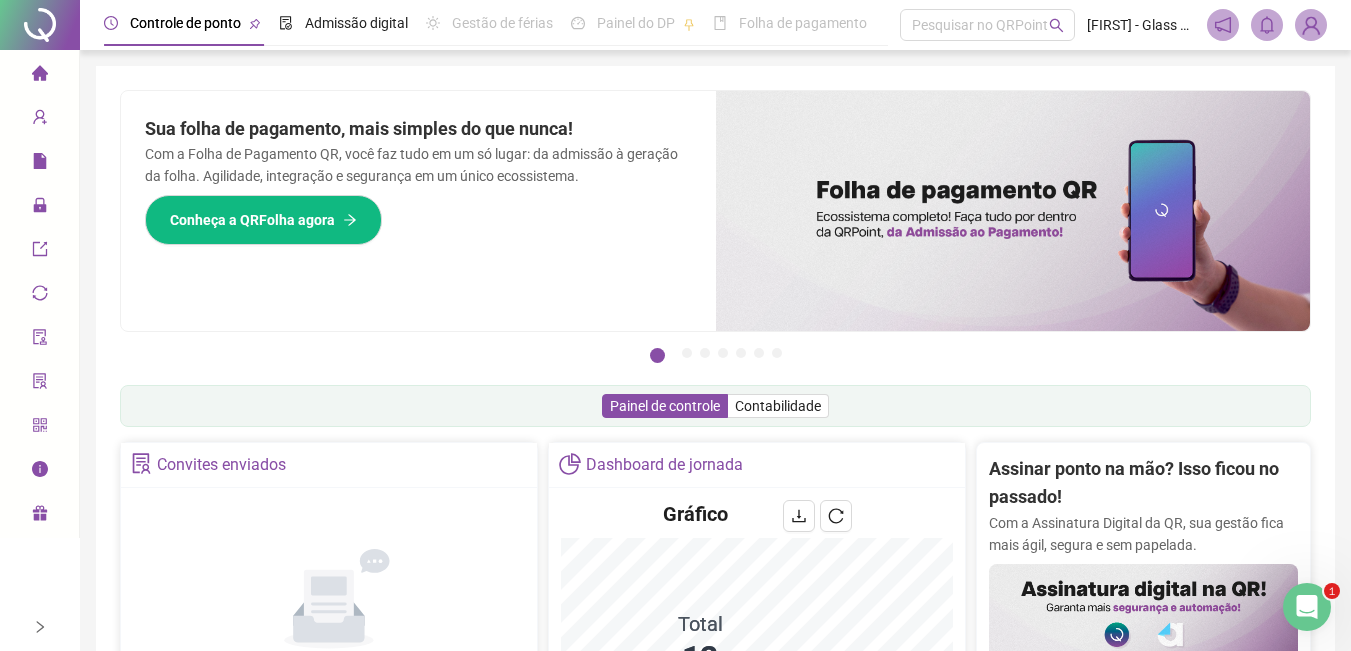 click on "Convites enviados" at bounding box center [221, 465] 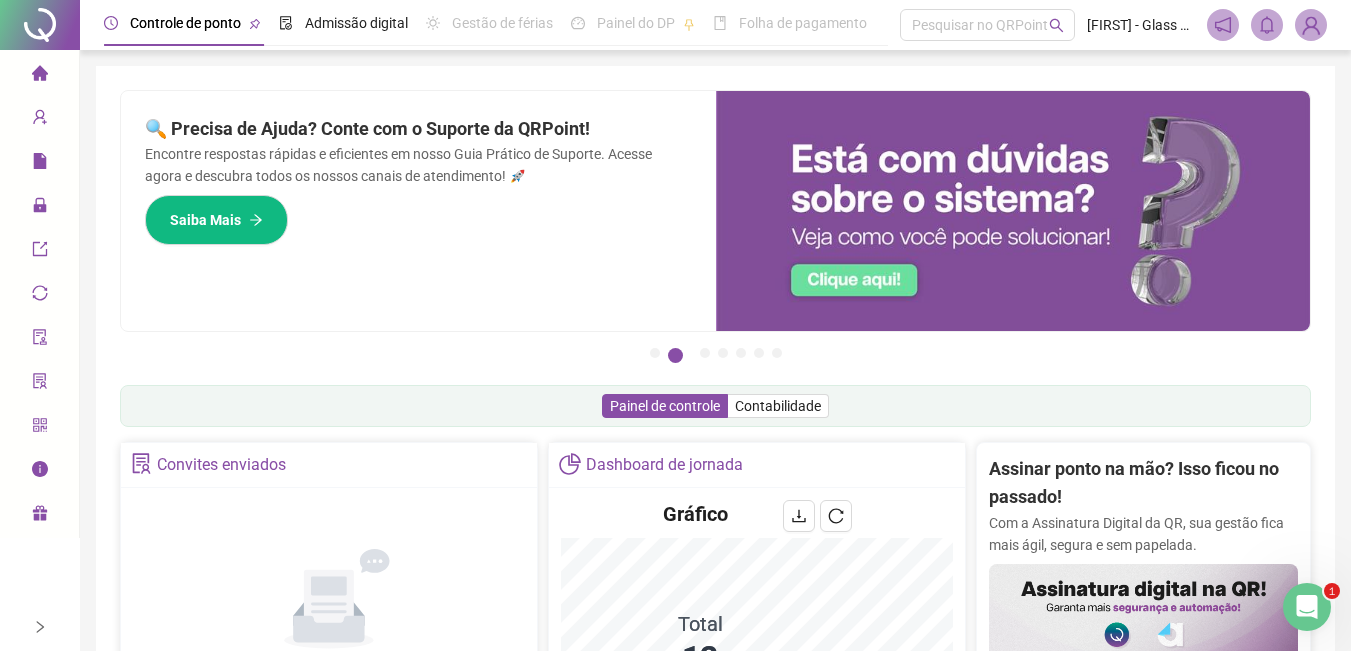 click at bounding box center [40, 76] 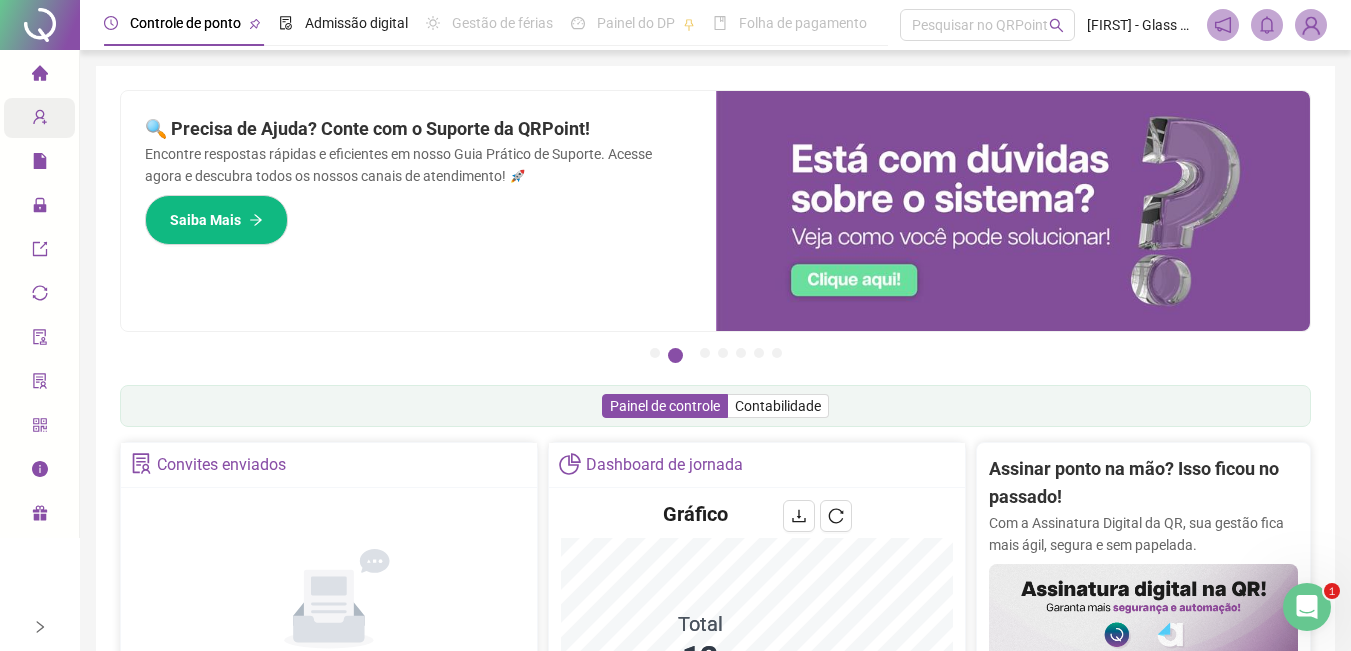 click at bounding box center (54, 118) 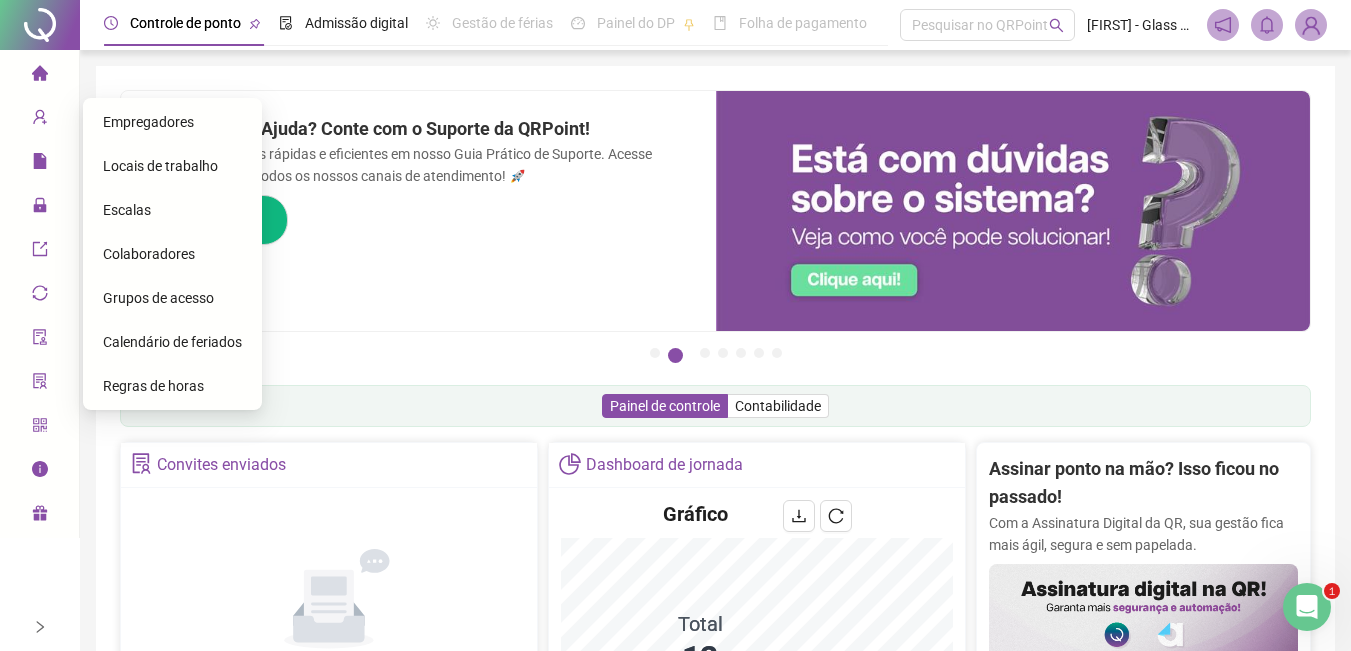 click on "Empregadores" at bounding box center [148, 122] 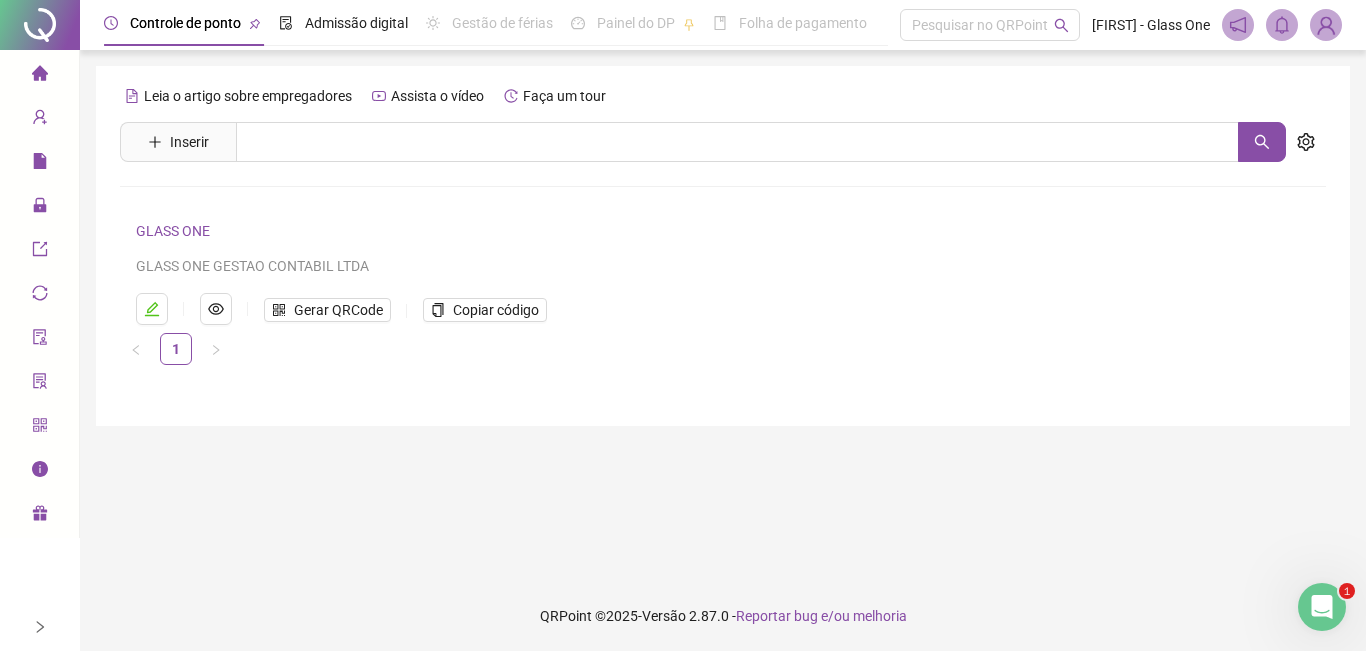 click on "GLASS ONE" at bounding box center (173, 231) 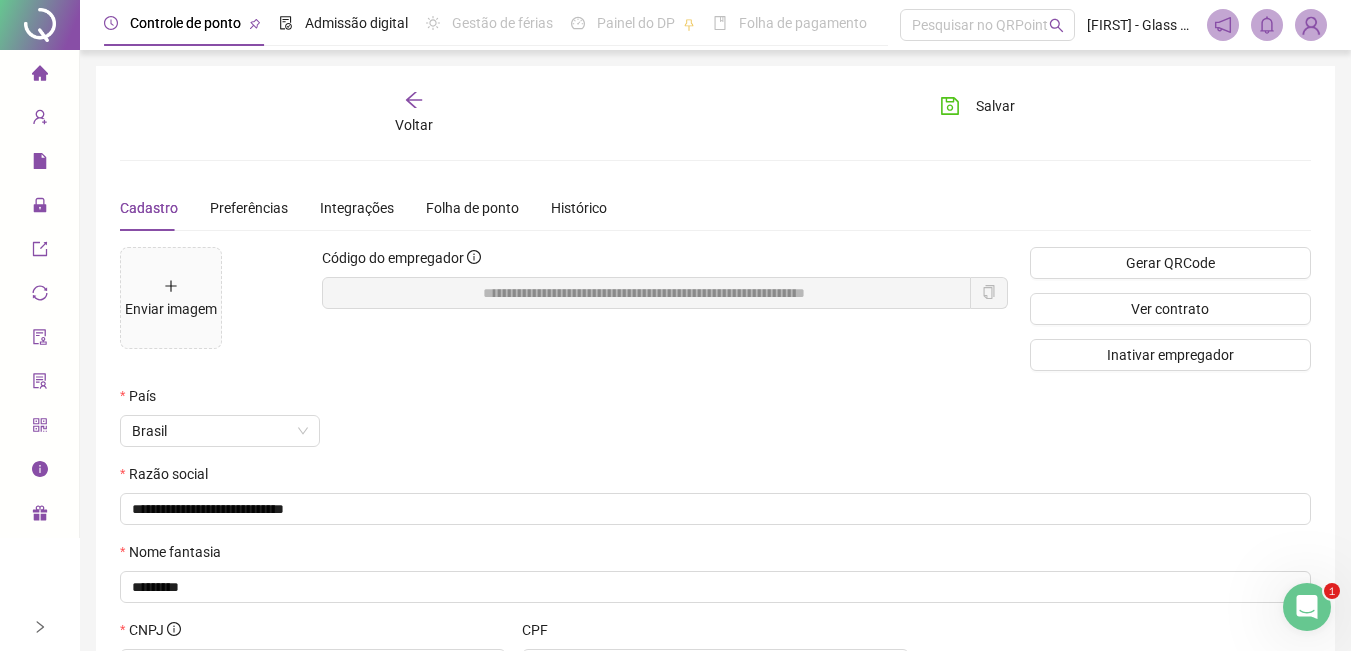 click 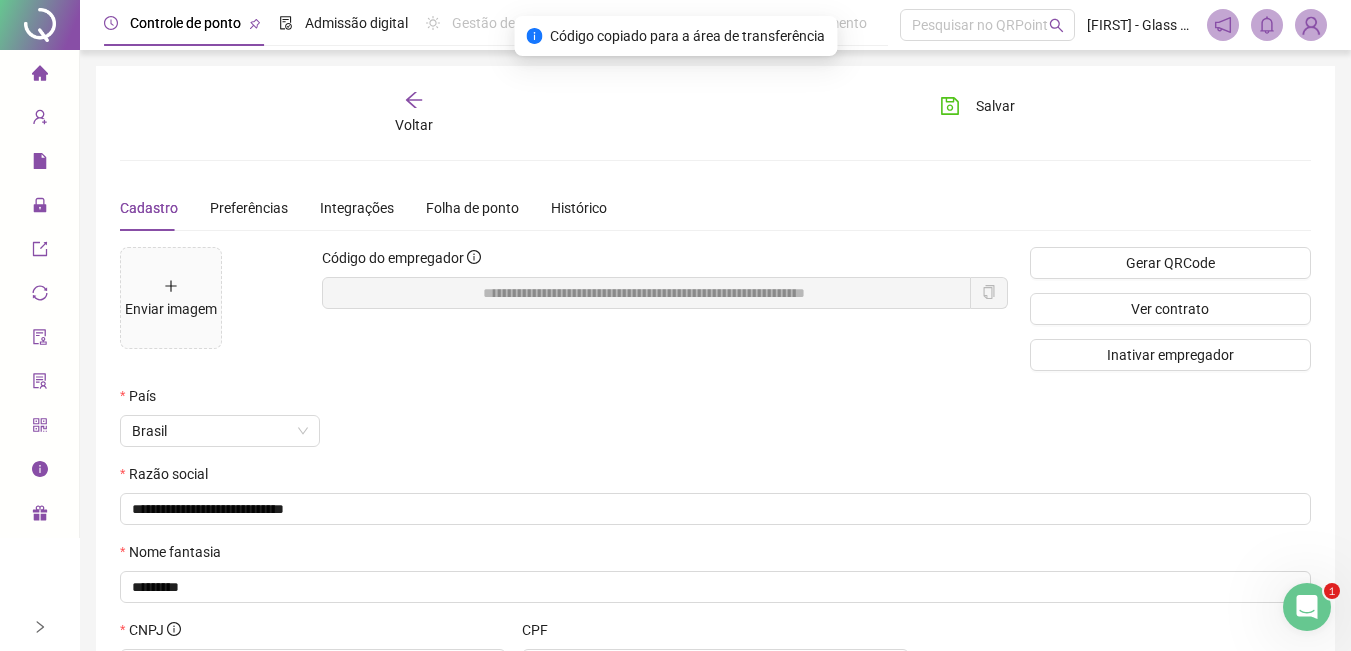 click 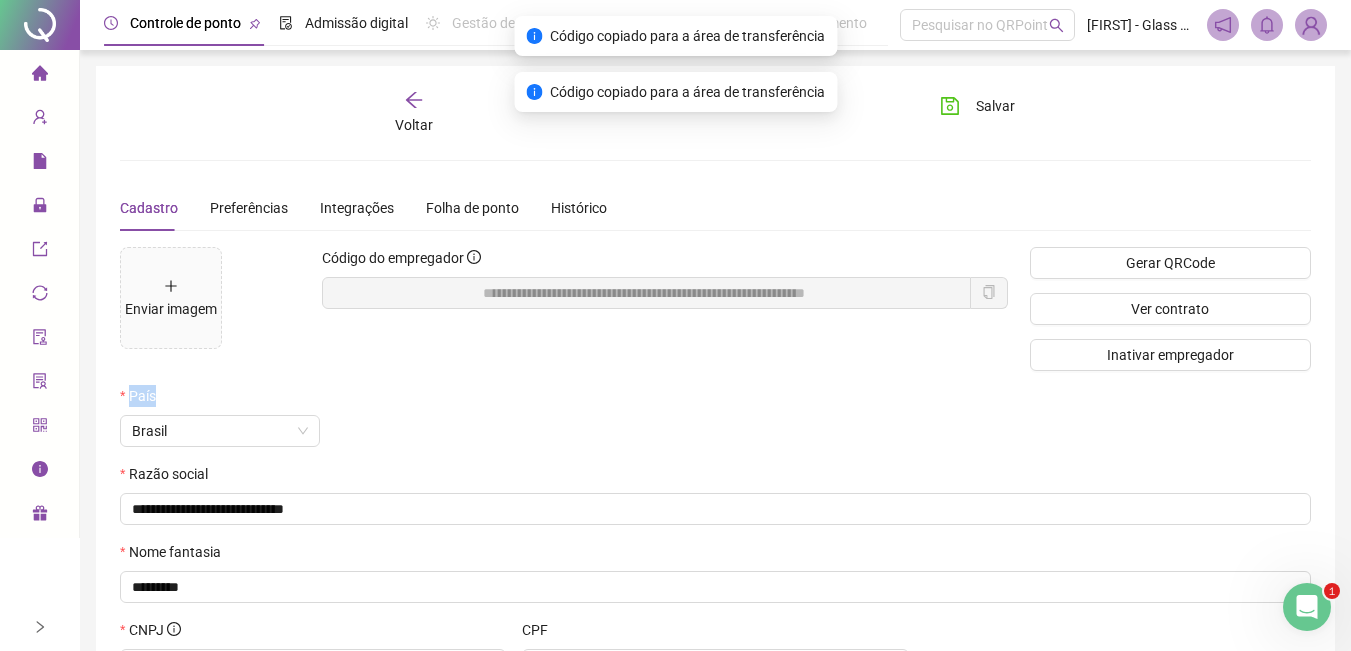 click 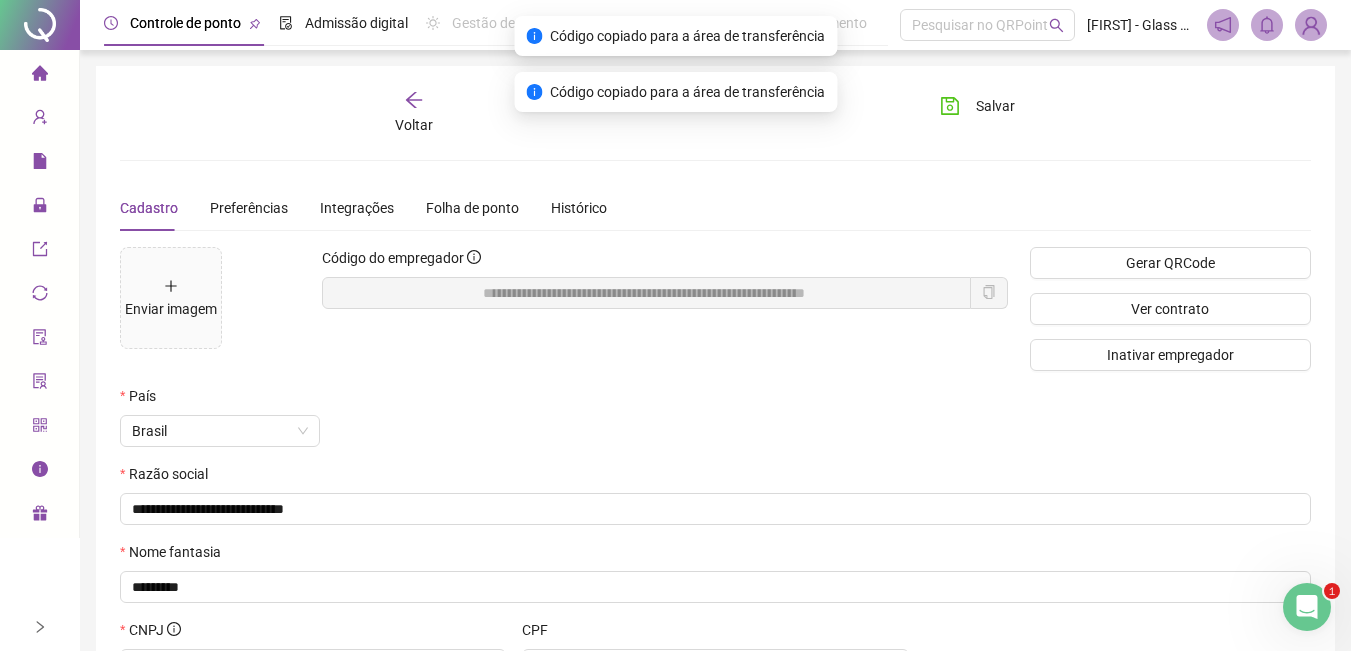 click 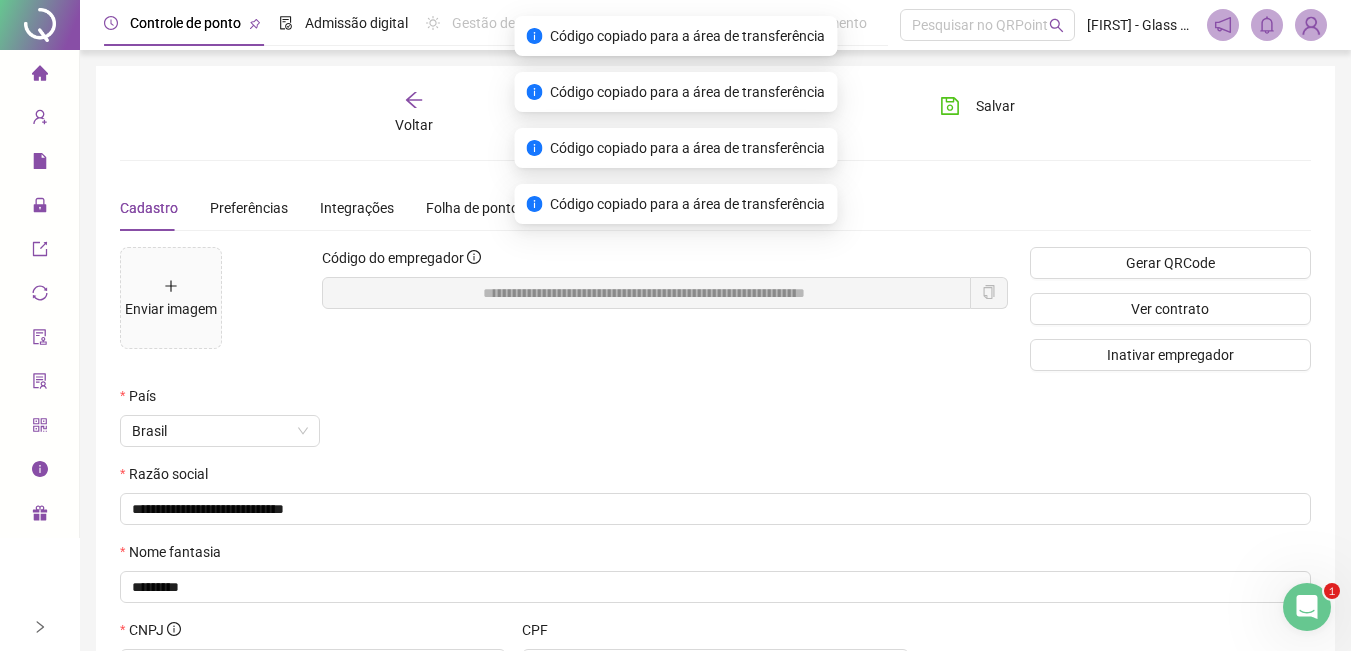 click 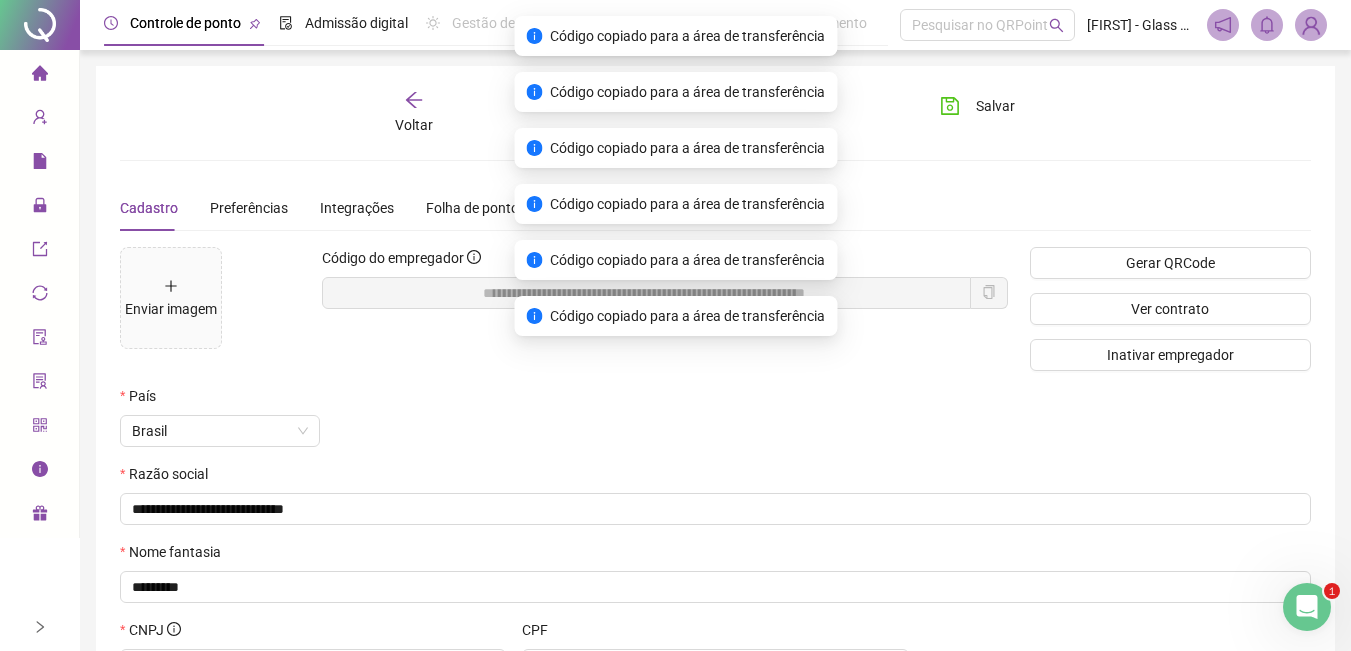 click on "País" at bounding box center (615, 400) 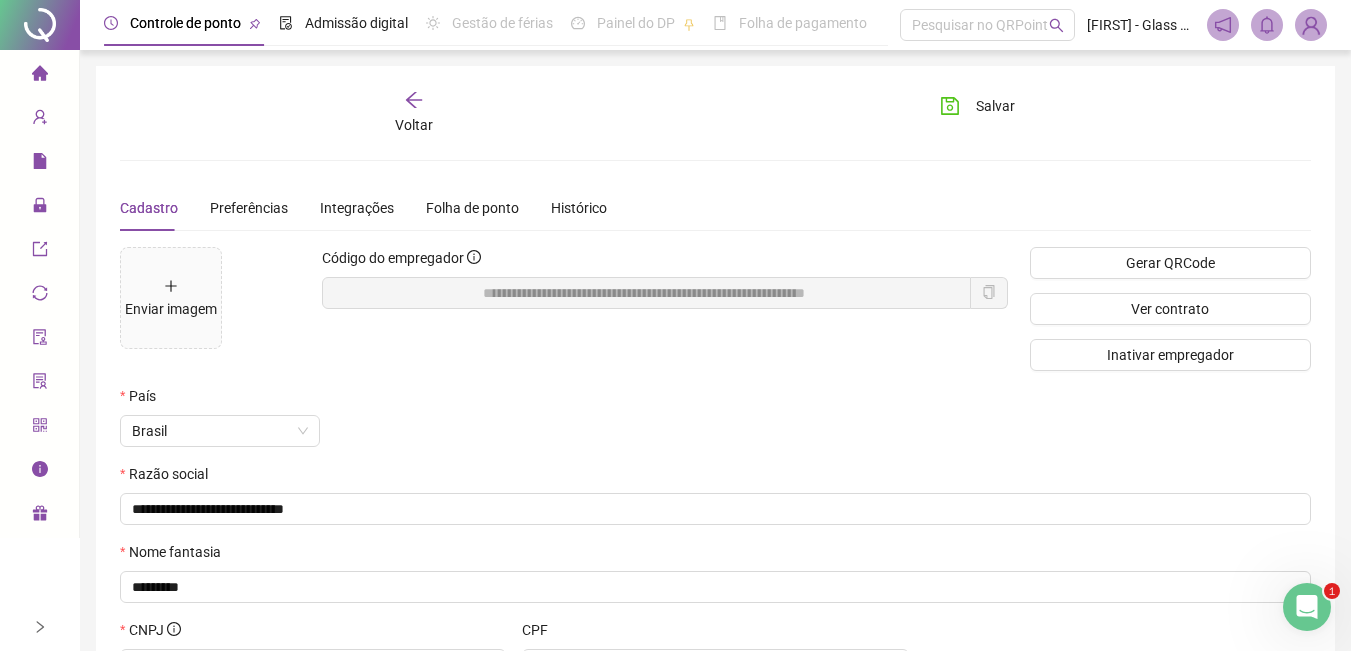 click on "País" at bounding box center (615, 400) 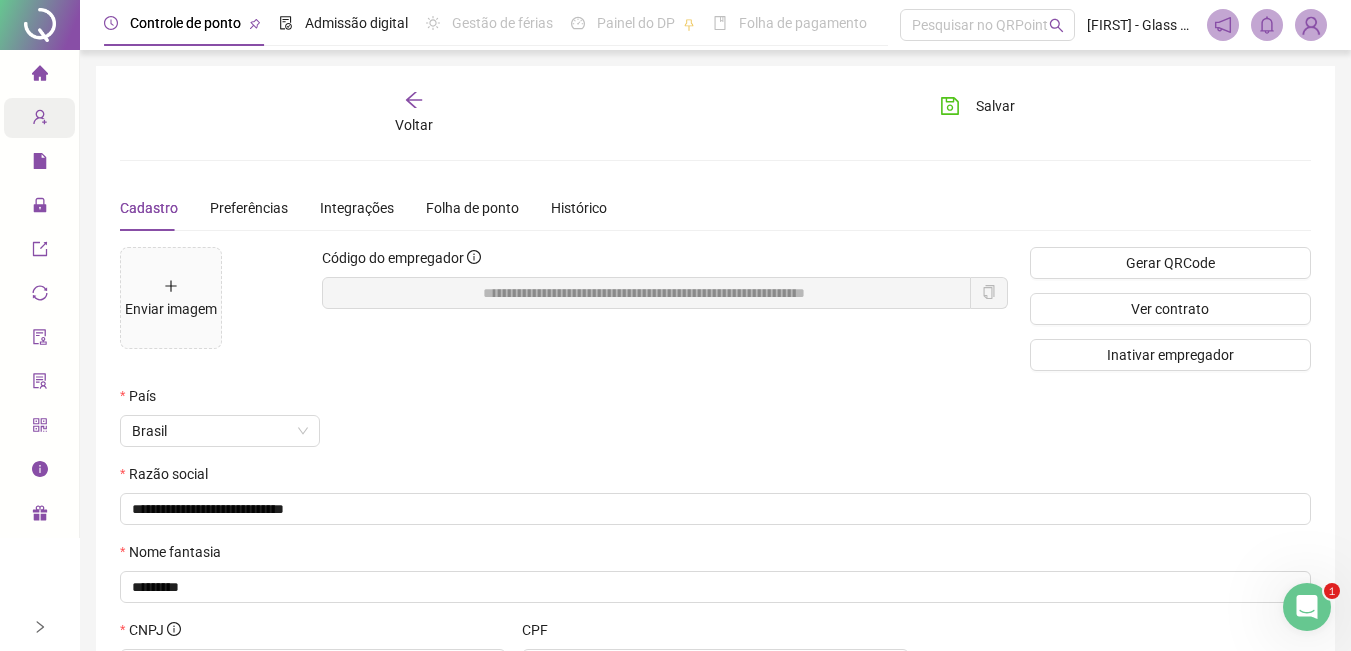 drag, startPoint x: 31, startPoint y: 122, endPoint x: 40, endPoint y: 114, distance: 12.0415945 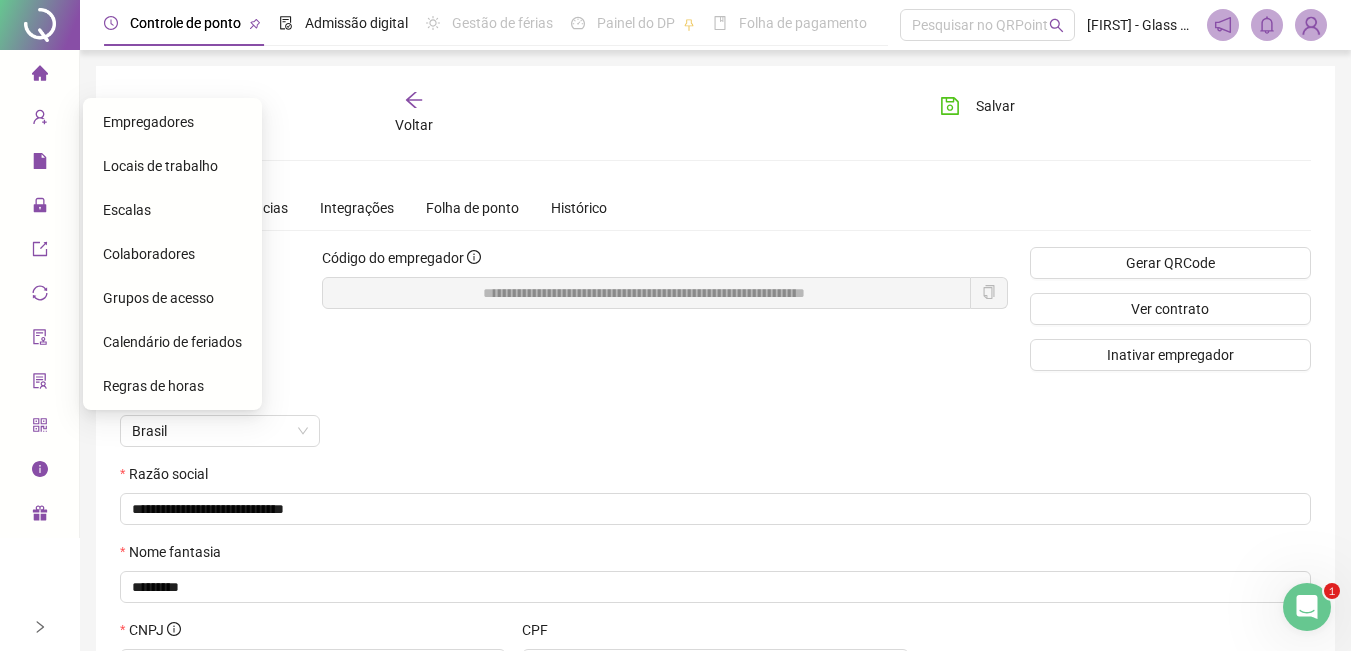 drag, startPoint x: 148, startPoint y: 105, endPoint x: 148, endPoint y: 124, distance: 19 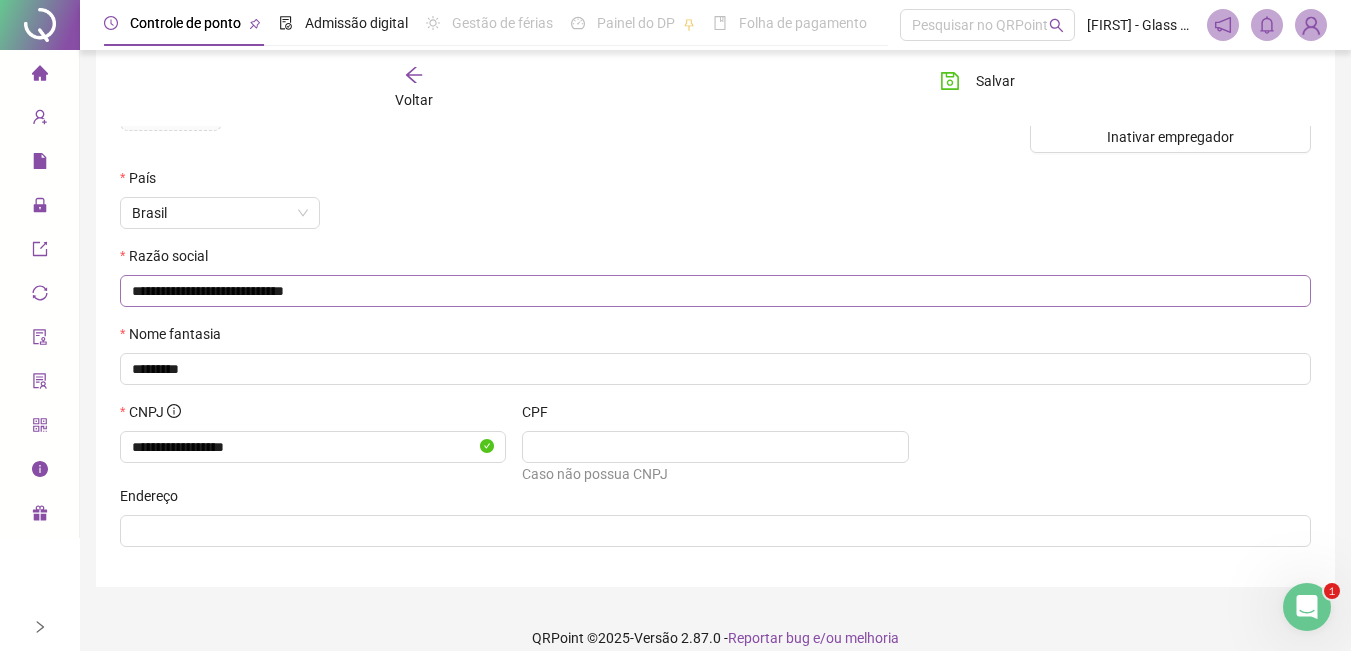 scroll, scrollTop: 240, scrollLeft: 0, axis: vertical 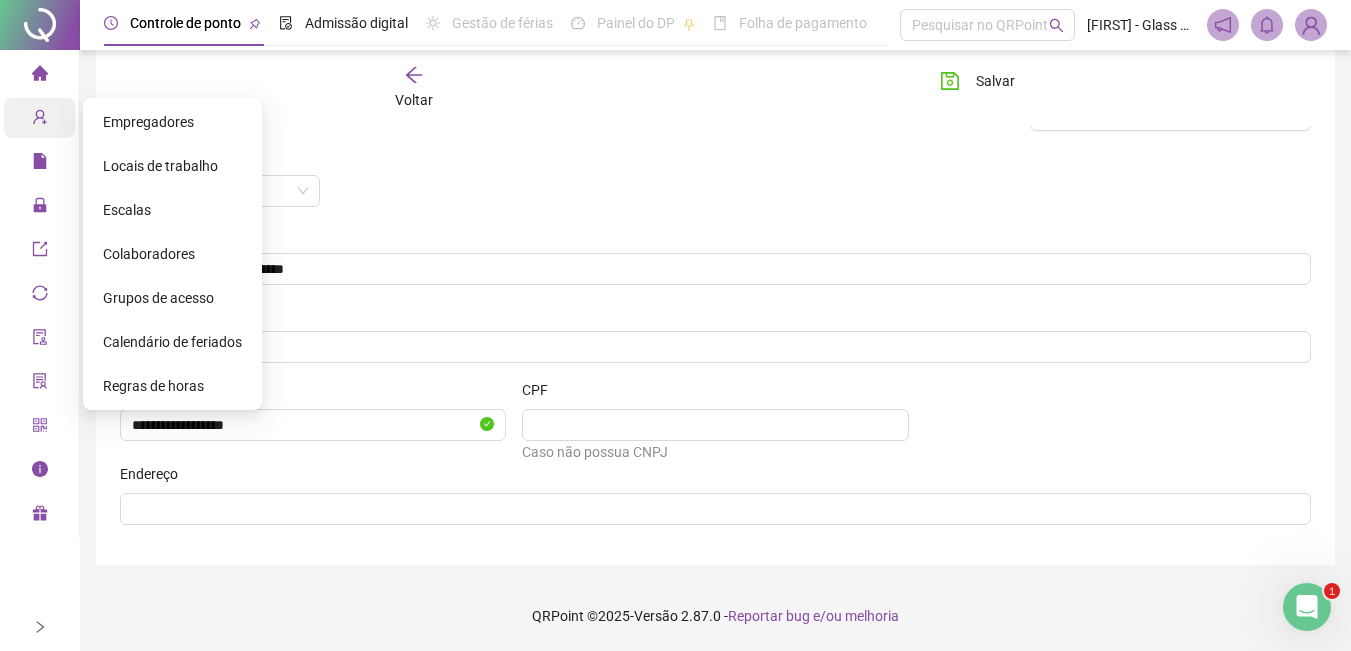 click at bounding box center [40, 120] 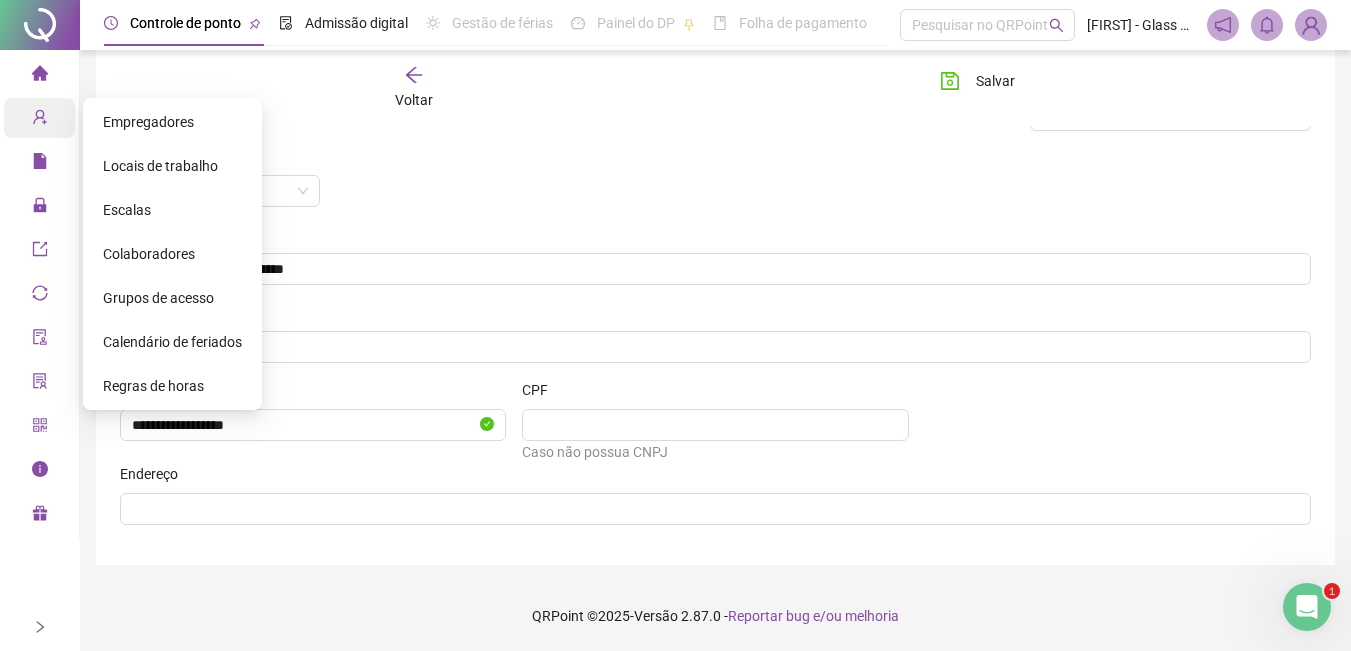 click on "Colaboradores" at bounding box center [172, 254] 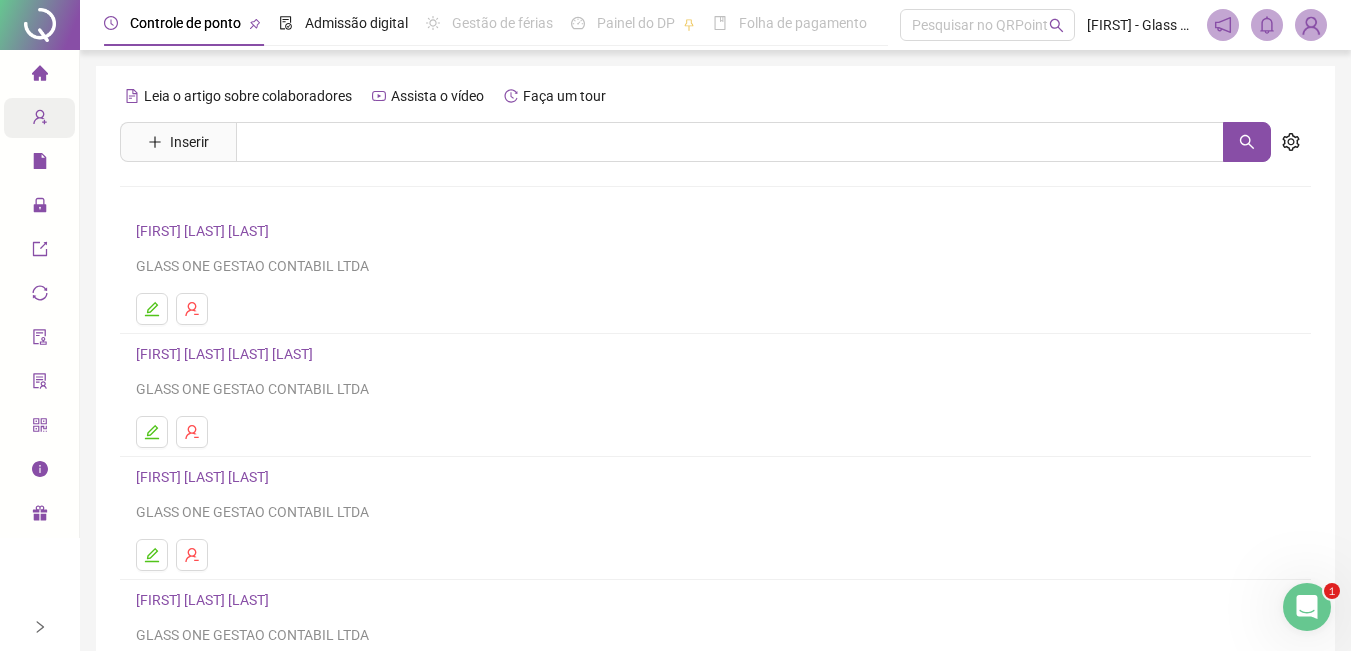 scroll, scrollTop: 316, scrollLeft: 0, axis: vertical 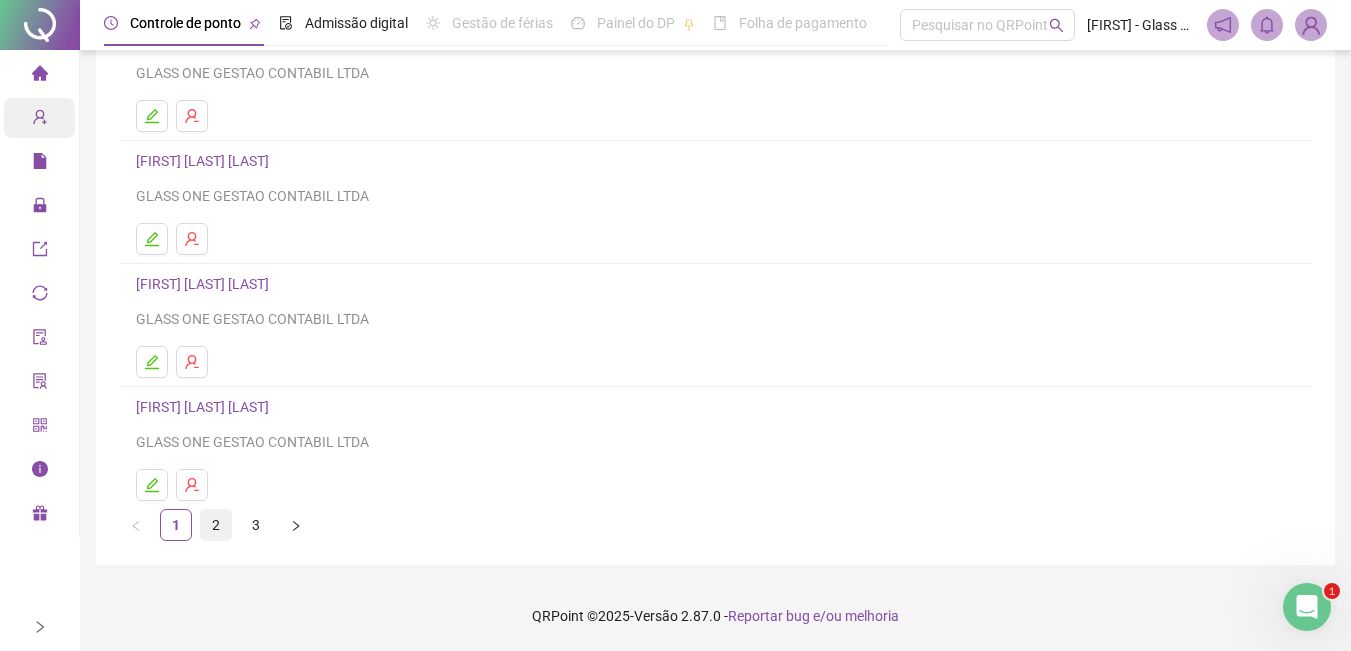 click on "2" at bounding box center (216, 525) 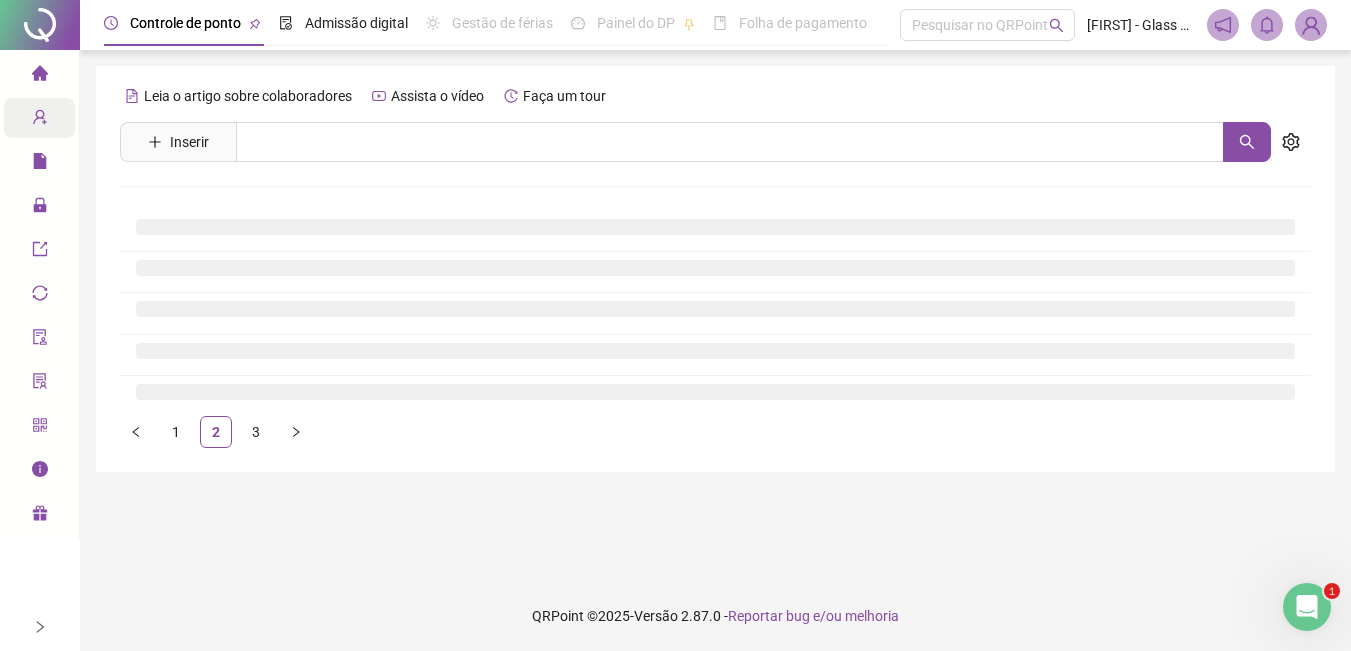 scroll, scrollTop: 0, scrollLeft: 0, axis: both 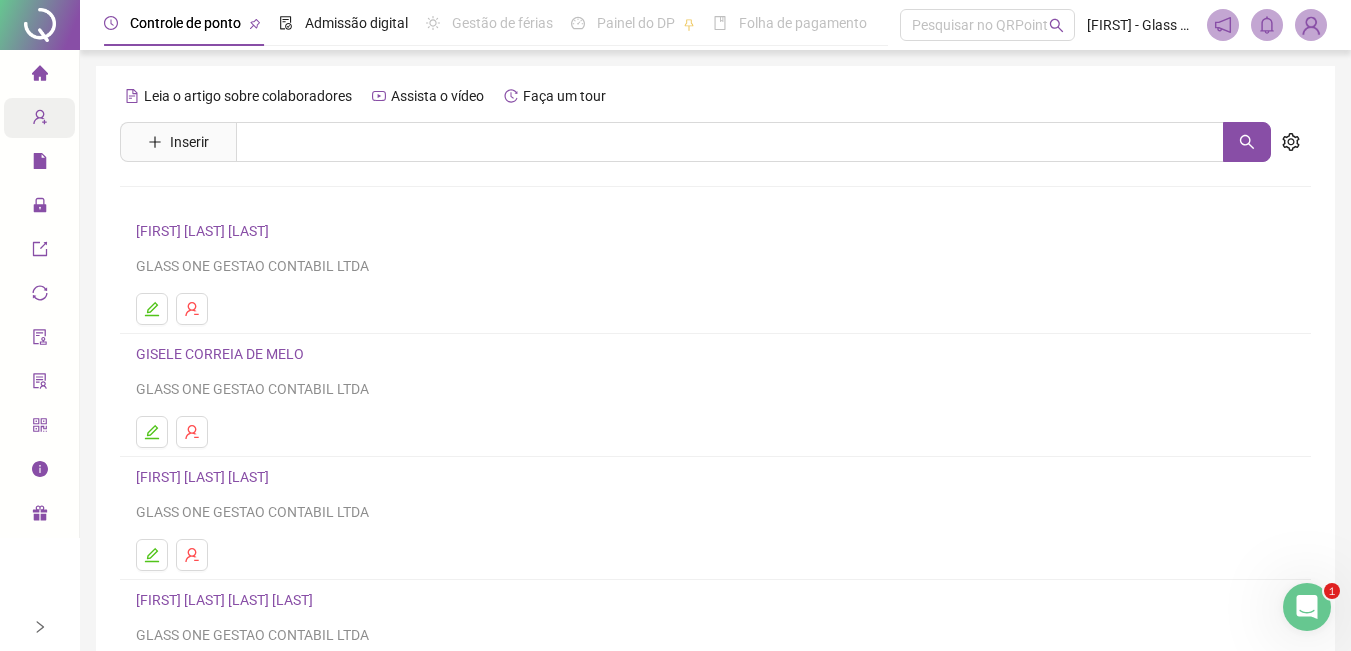 click on "GISELE CORREIA DE MELO" at bounding box center (223, 354) 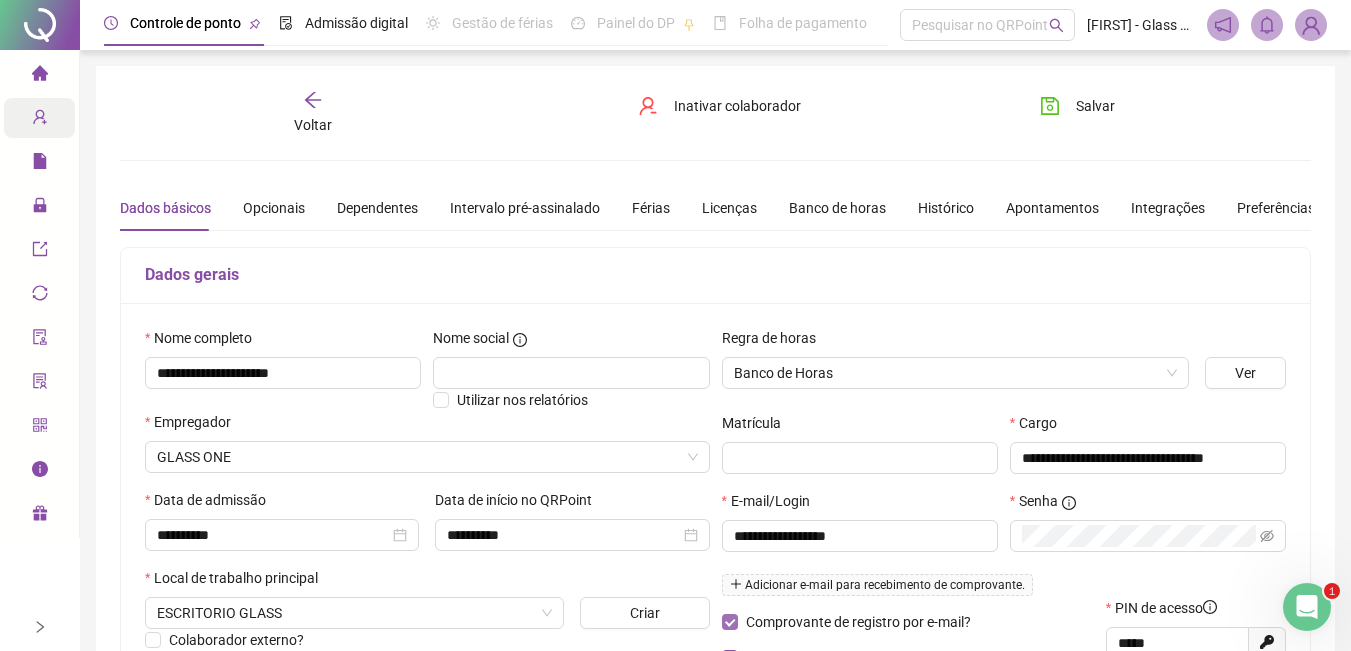scroll, scrollTop: 433, scrollLeft: 0, axis: vertical 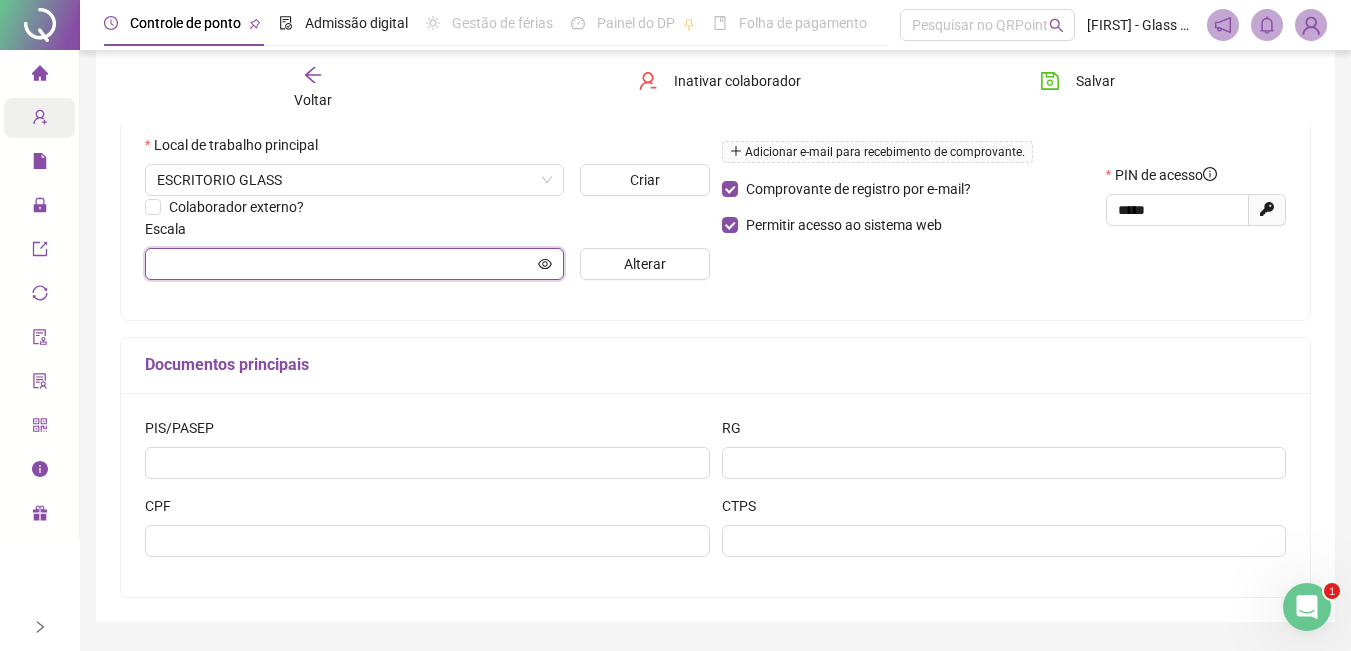 click 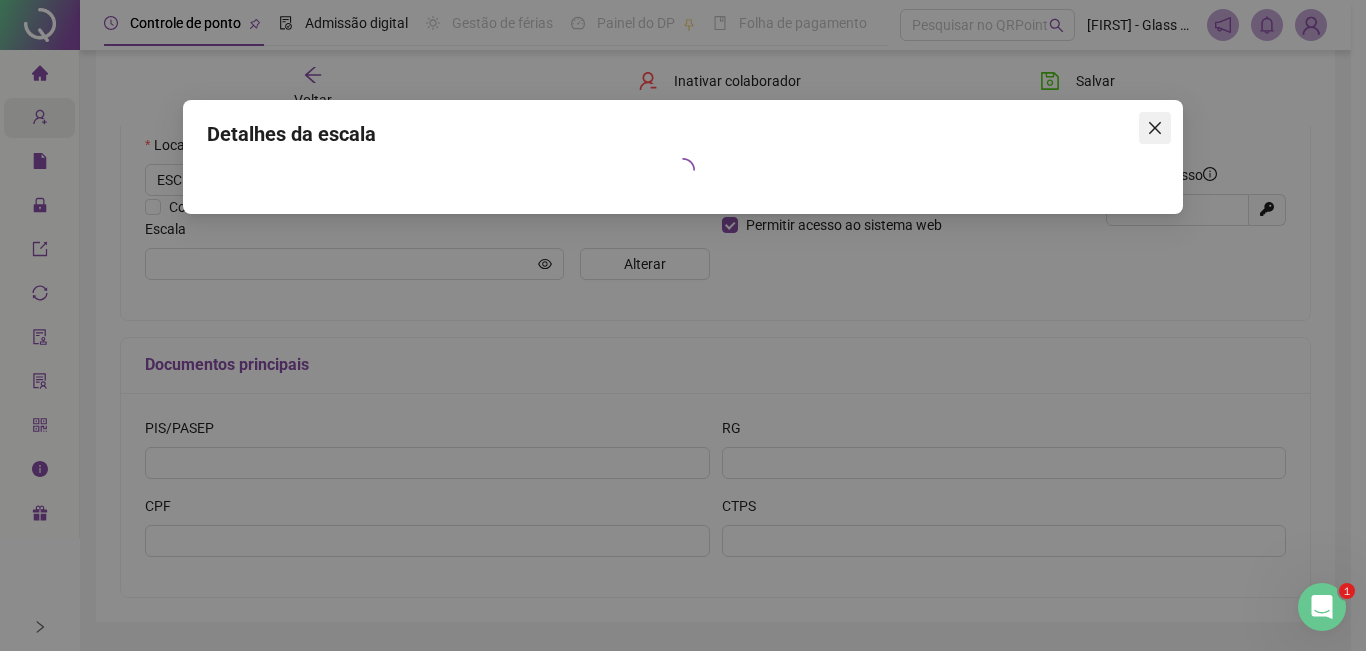 click 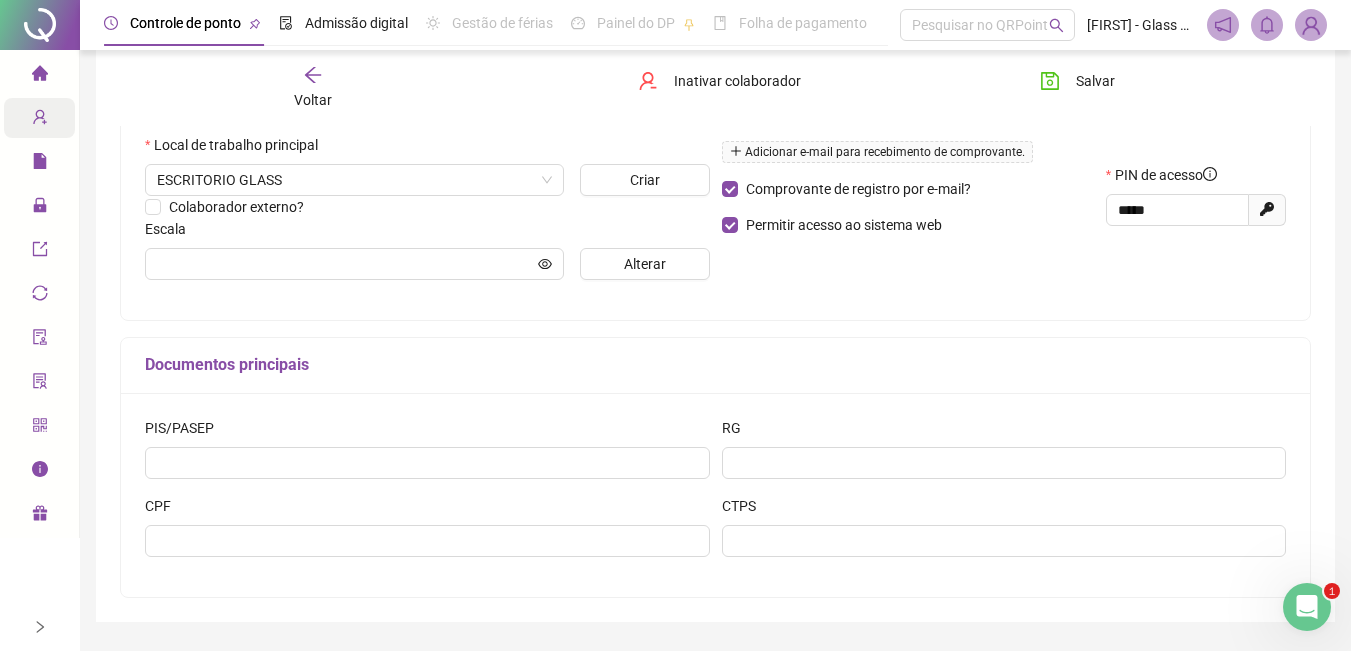 click on "Documentos principais" at bounding box center [715, 366] 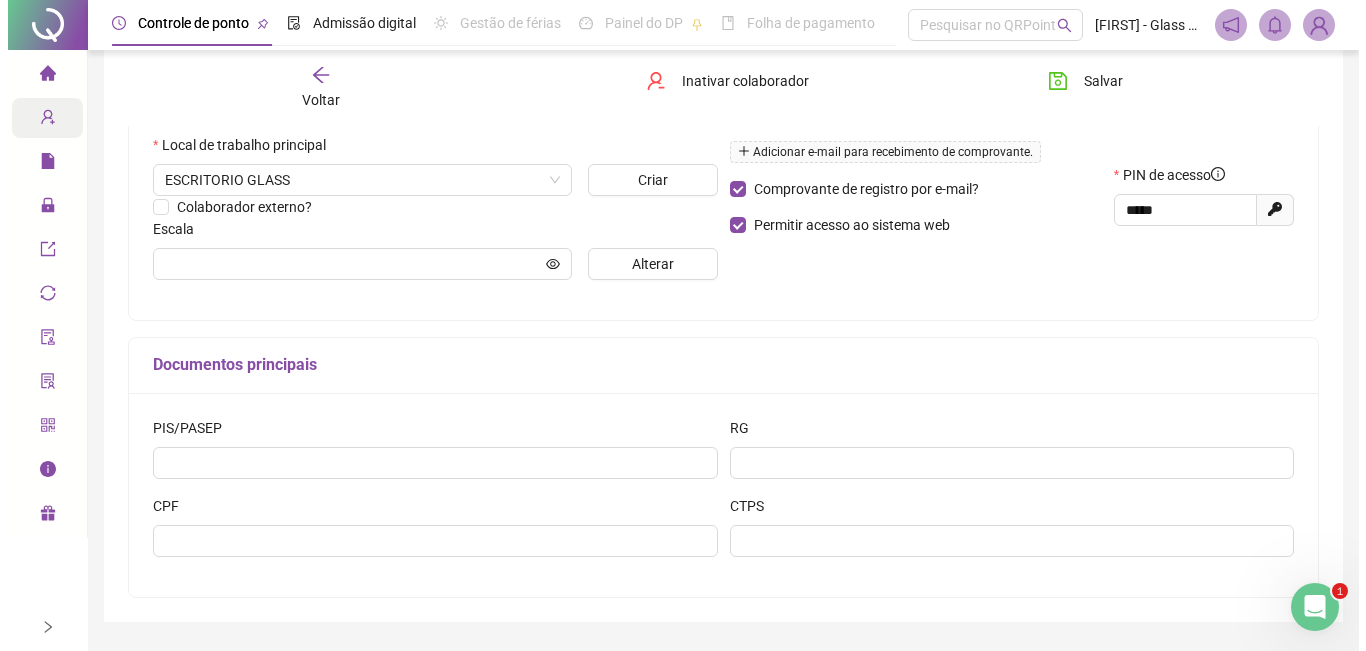 scroll, scrollTop: 0, scrollLeft: 0, axis: both 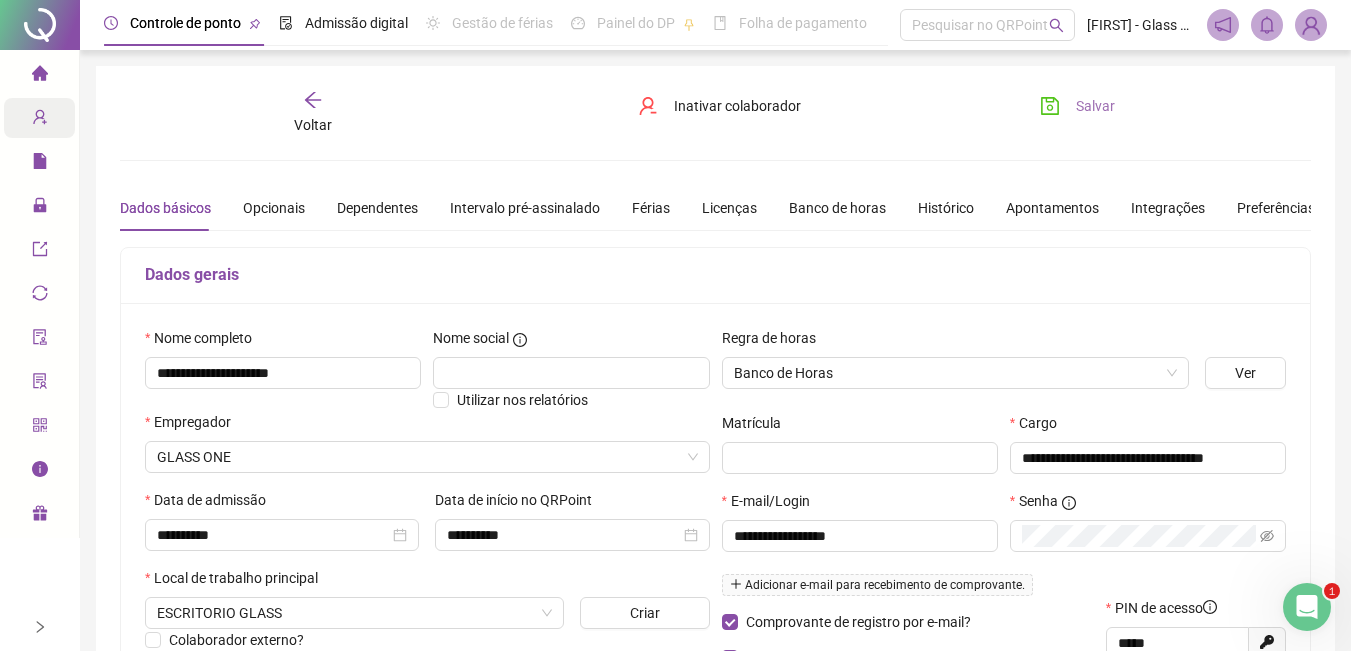 click on "Salvar" at bounding box center [1077, 106] 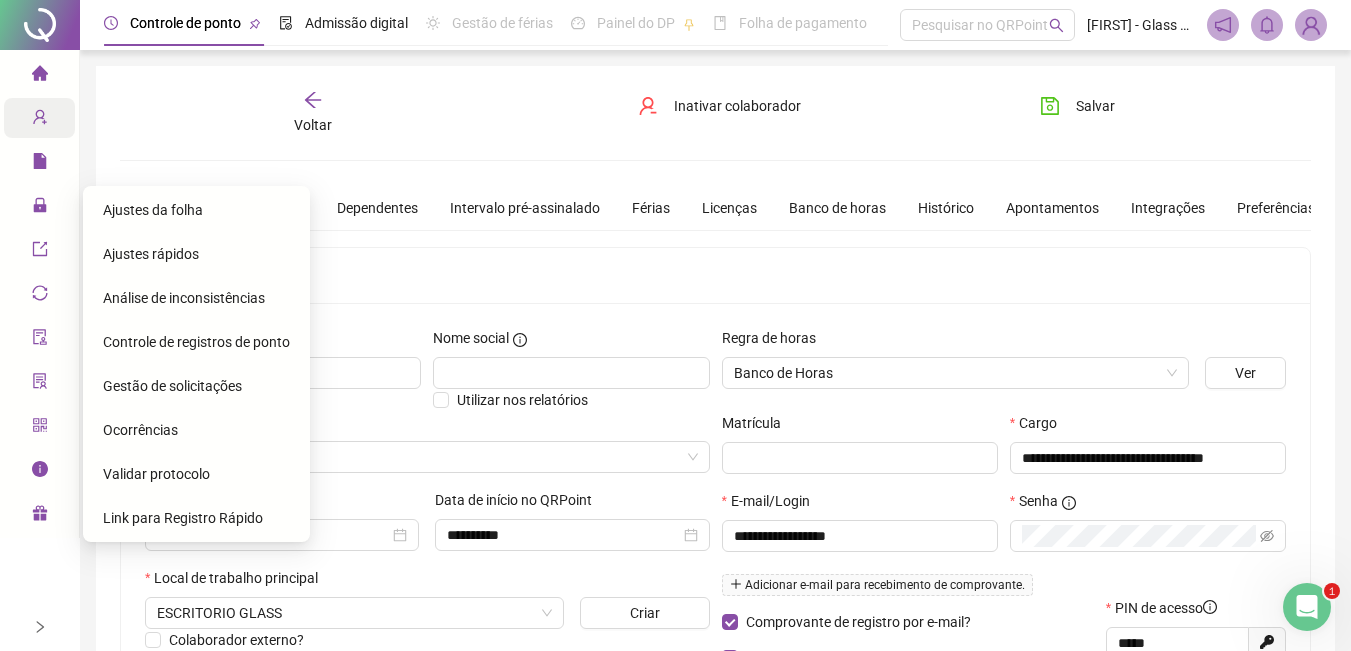 click 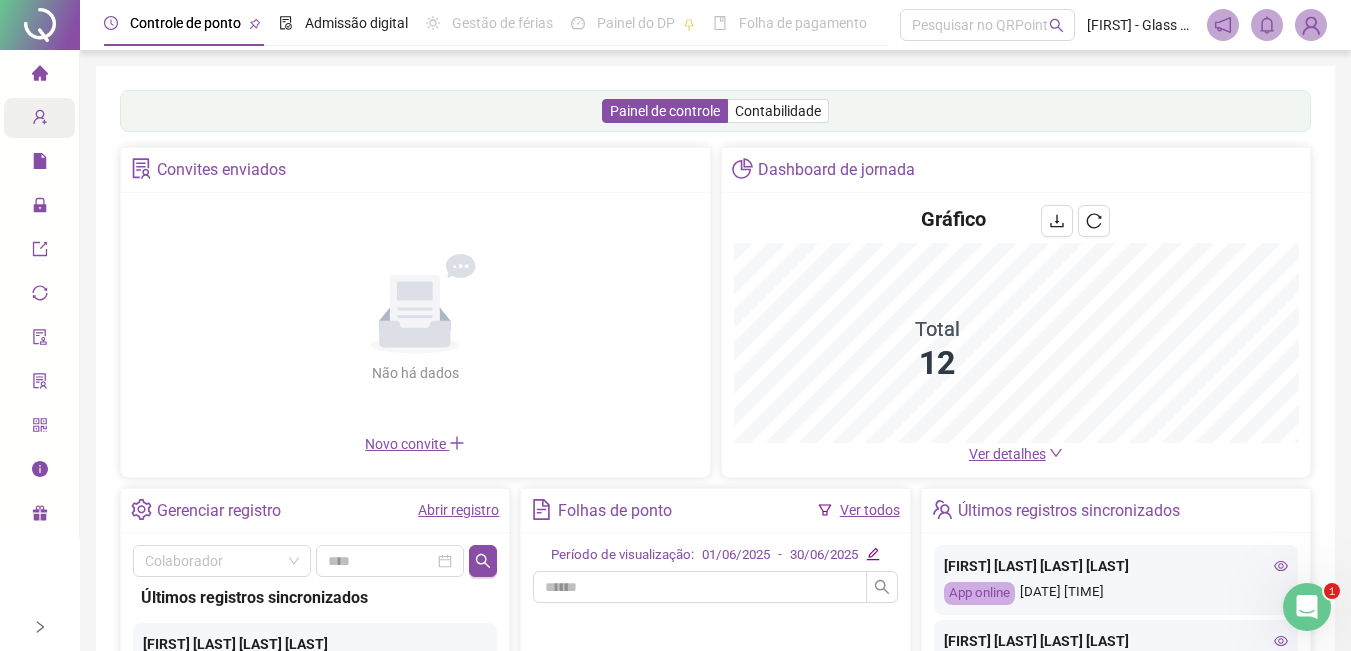click at bounding box center (1311, 25) 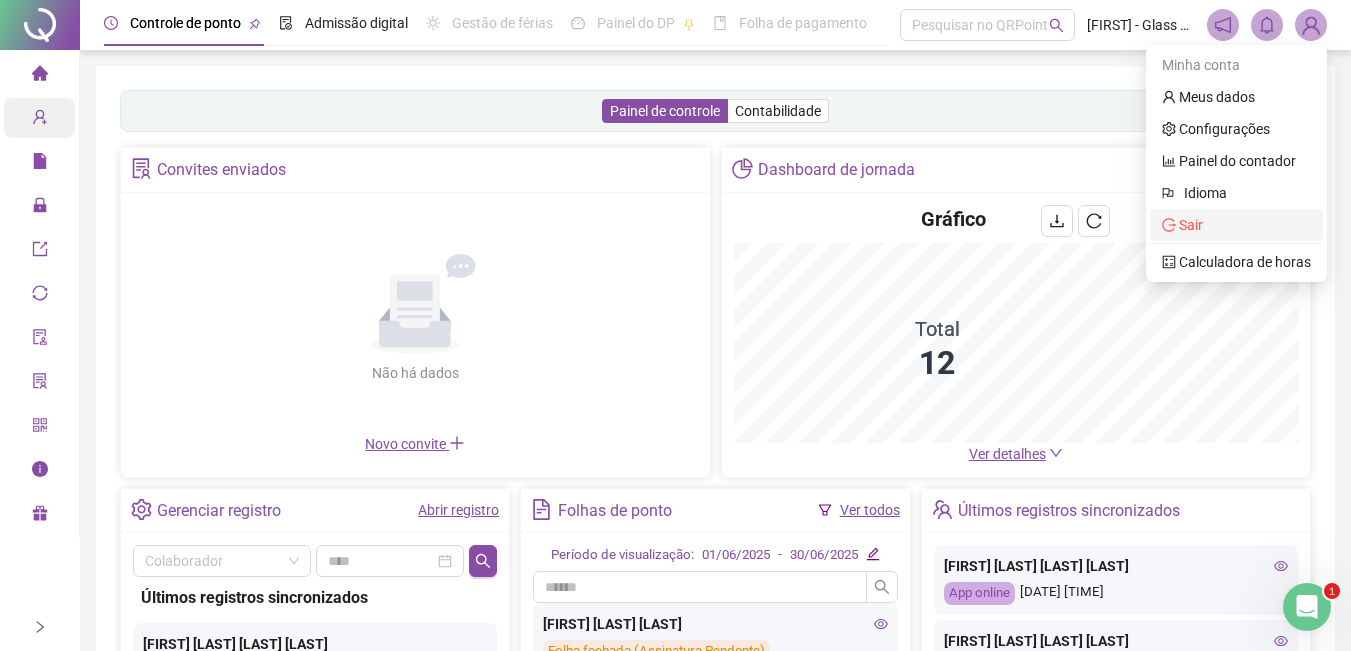 click 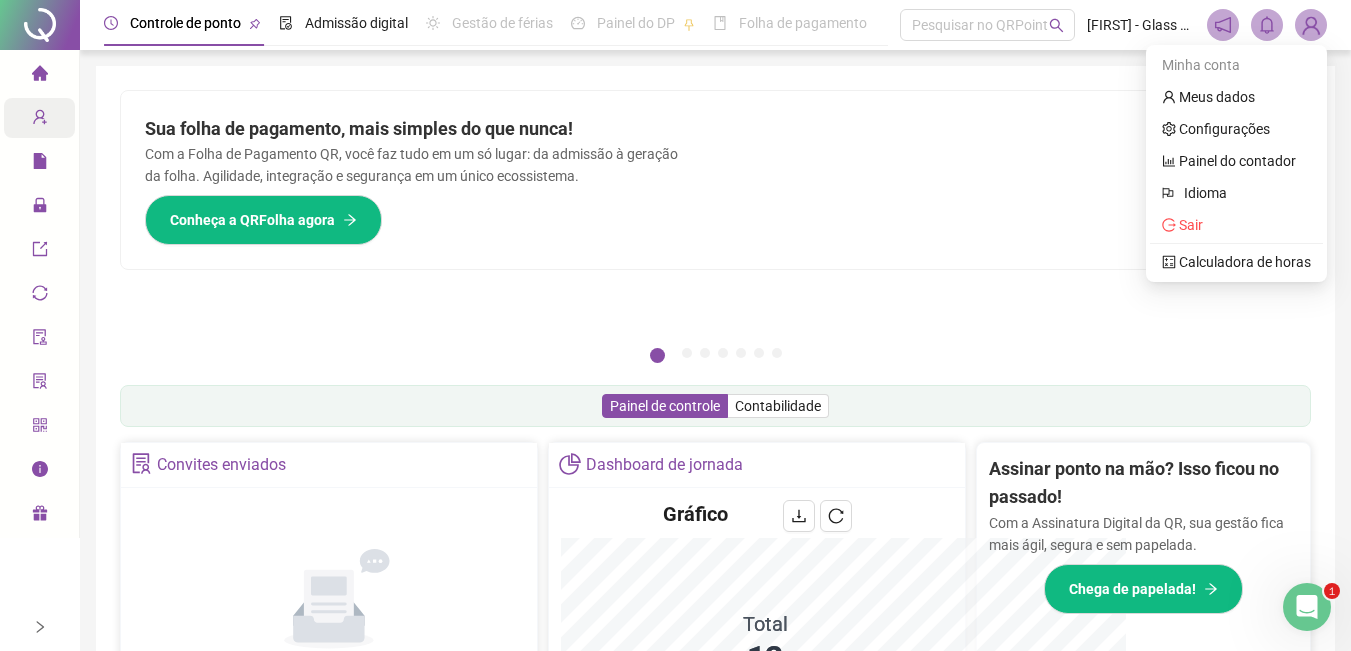 click at bounding box center [1311, 25] 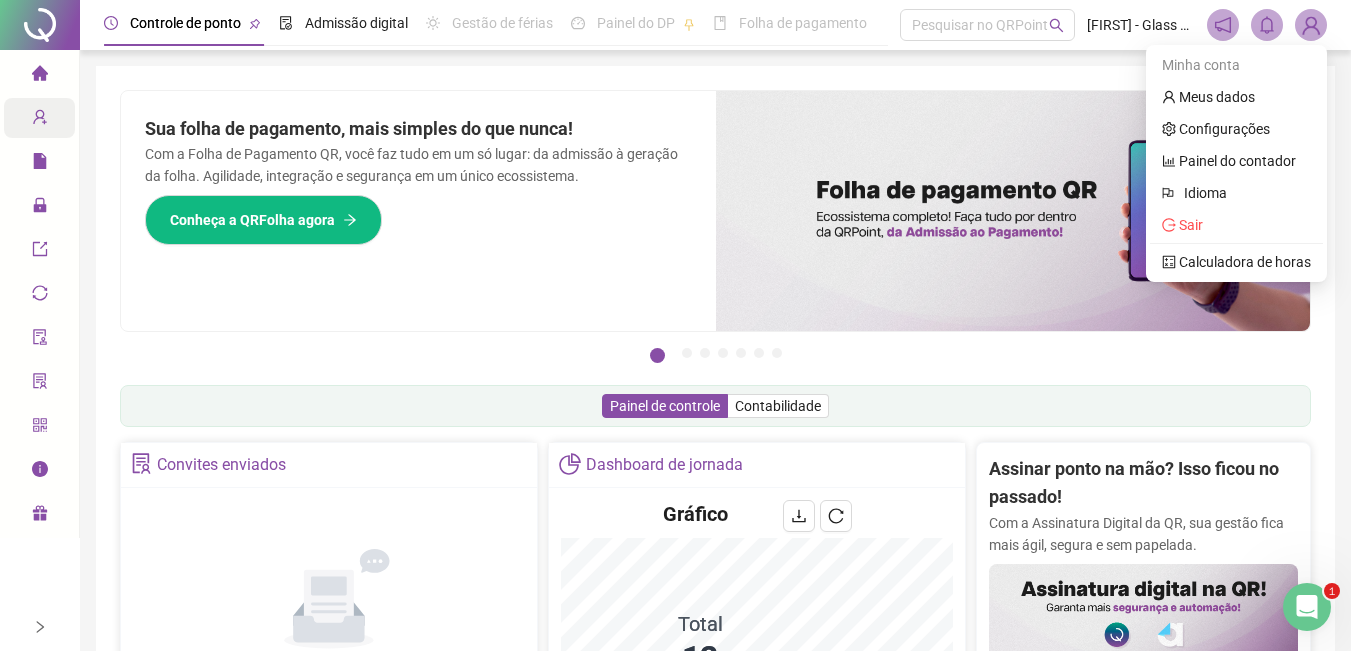 click on "Página inicial Cadastros Relatórios Administração Exportações Integrações Aceite de uso Atestado técnico Gerar QRCode Central de ajuda Clube QR - Beneficios" at bounding box center (40, 294) 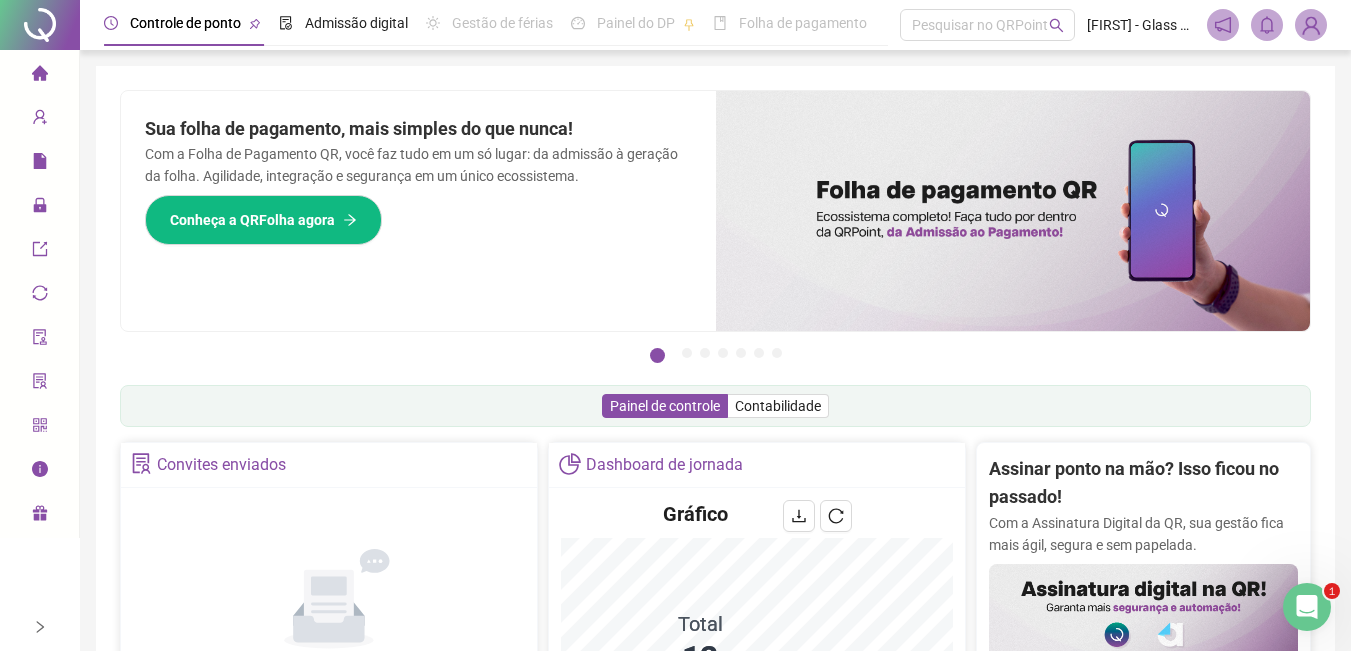 click on "Cadastros" at bounding box center (77, 118) 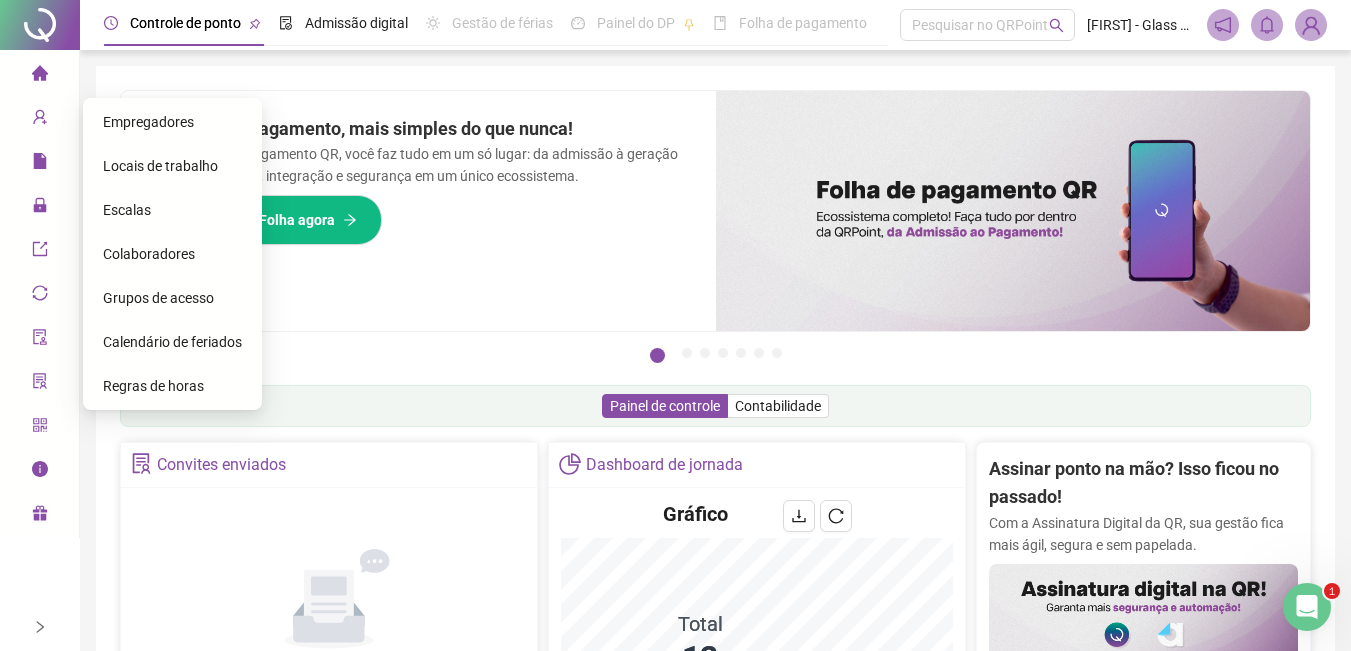 click on "Empregadores" at bounding box center (148, 122) 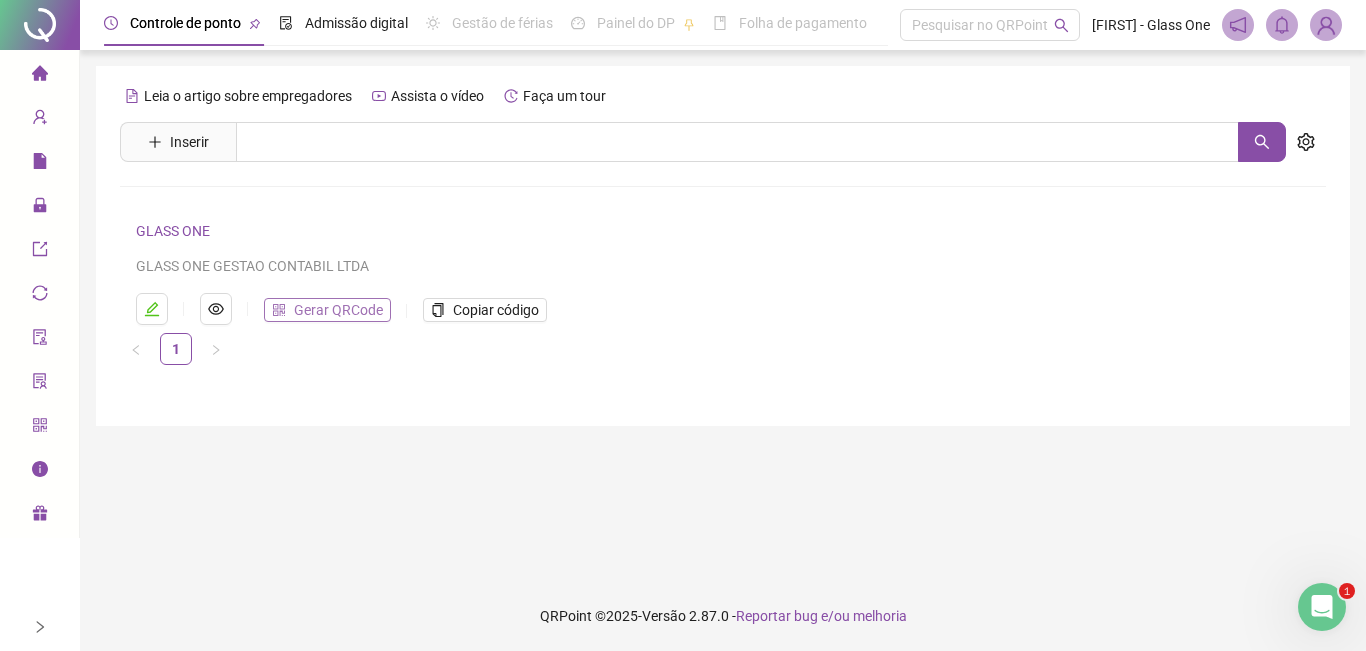 click on "Gerar QRCode" at bounding box center (338, 310) 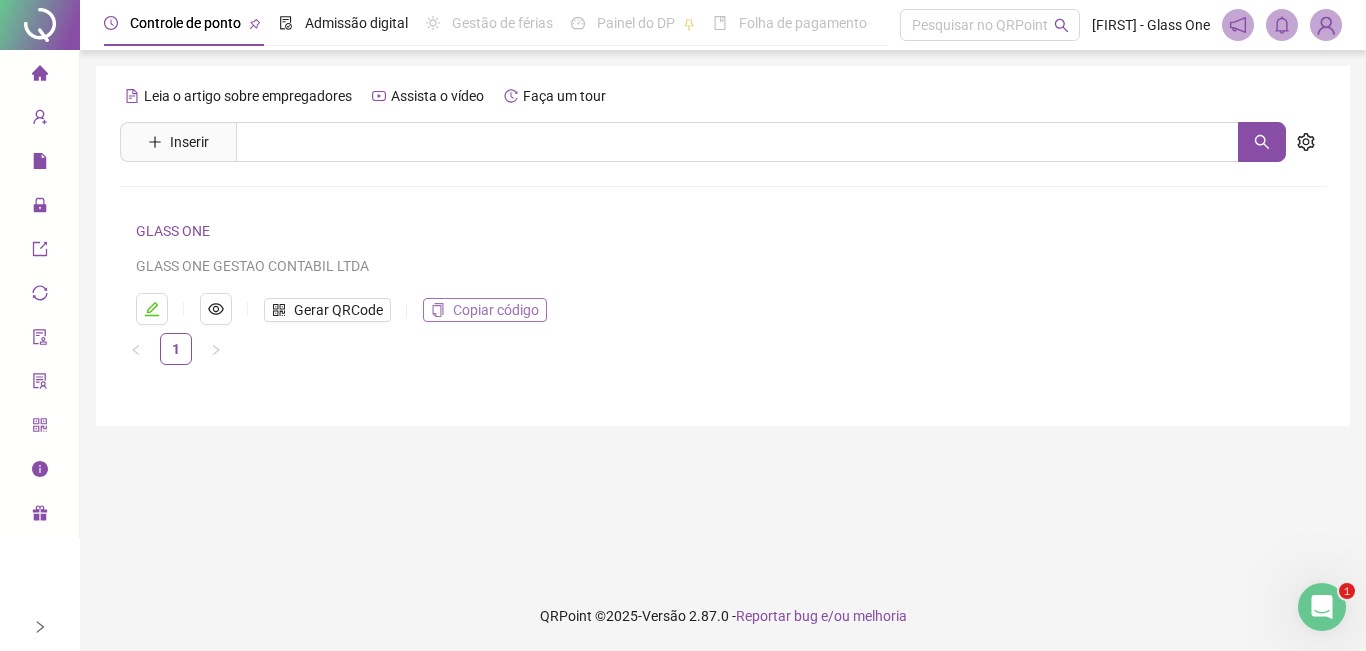 click on "Copiar código" at bounding box center (496, 310) 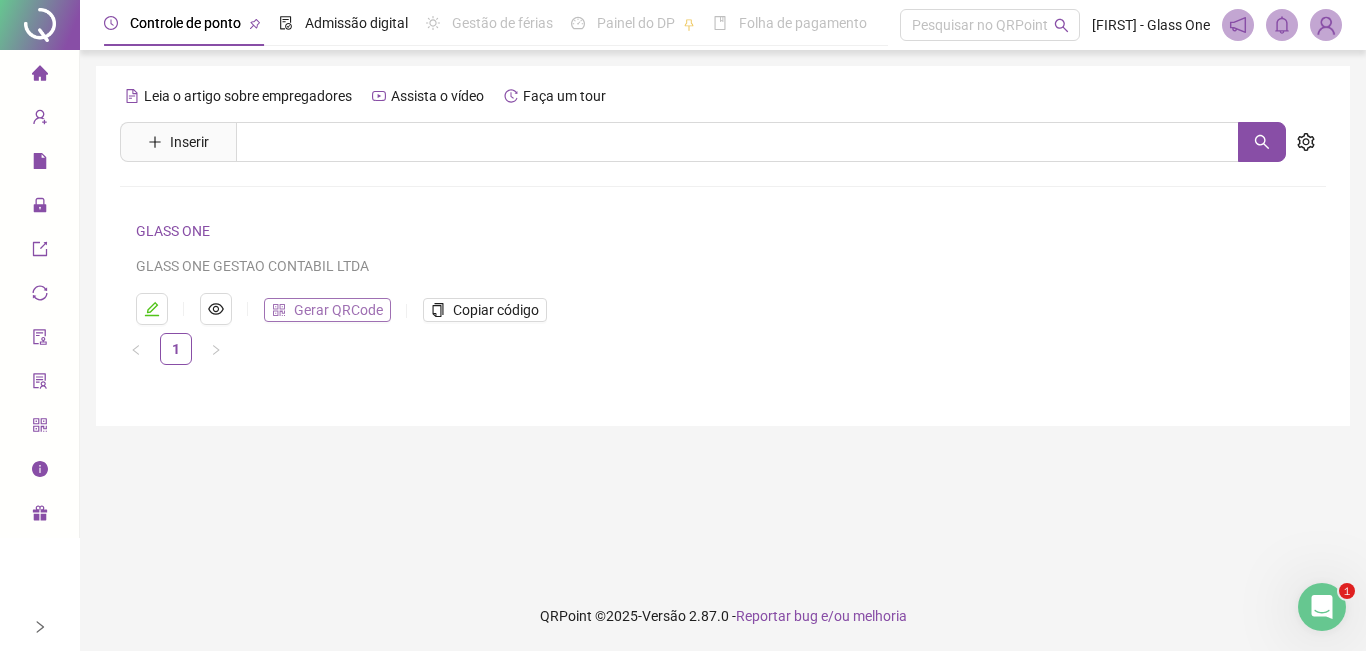 click on "Gerar QRCode" at bounding box center [327, 310] 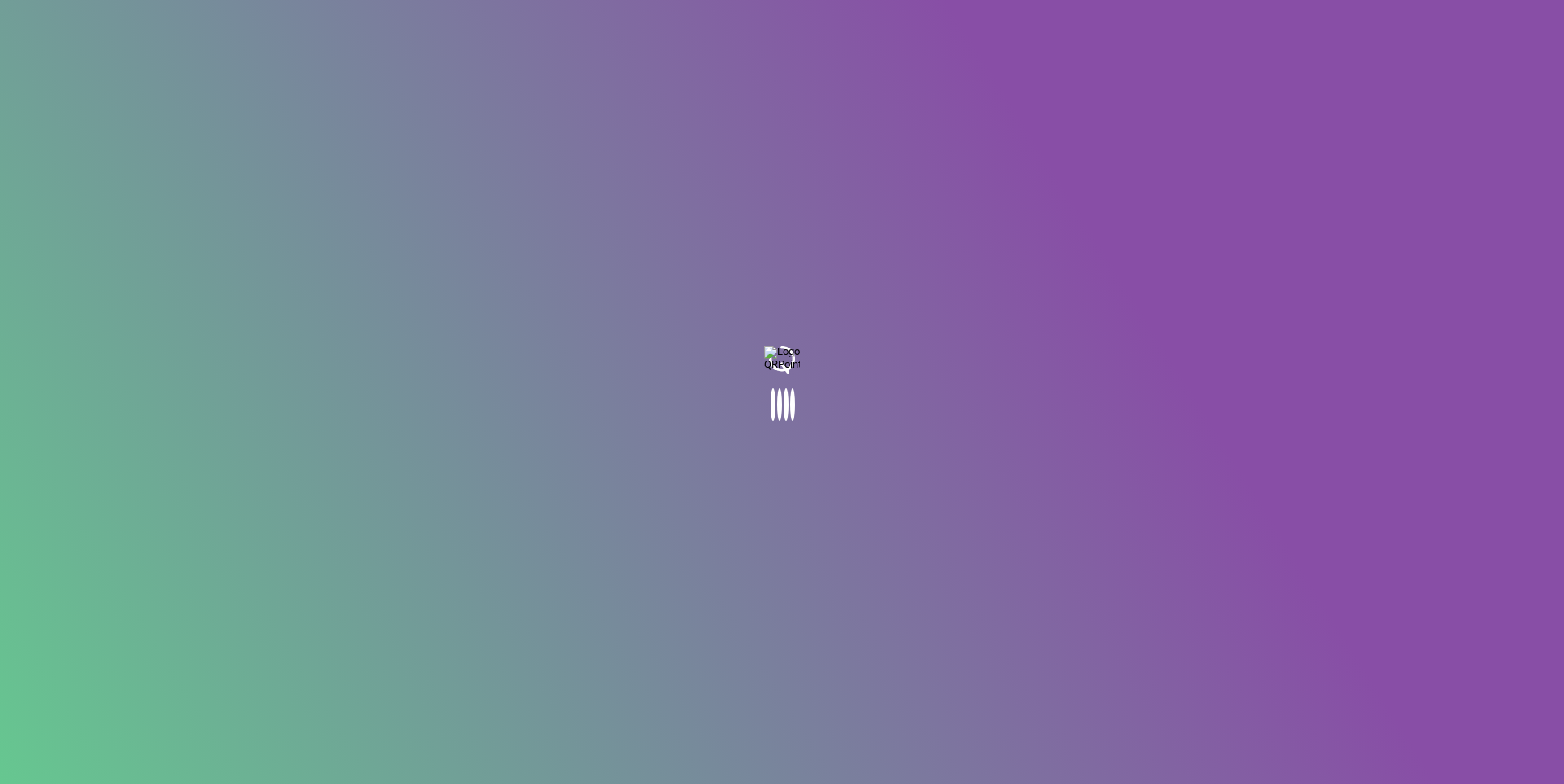 scroll, scrollTop: 0, scrollLeft: 0, axis: both 